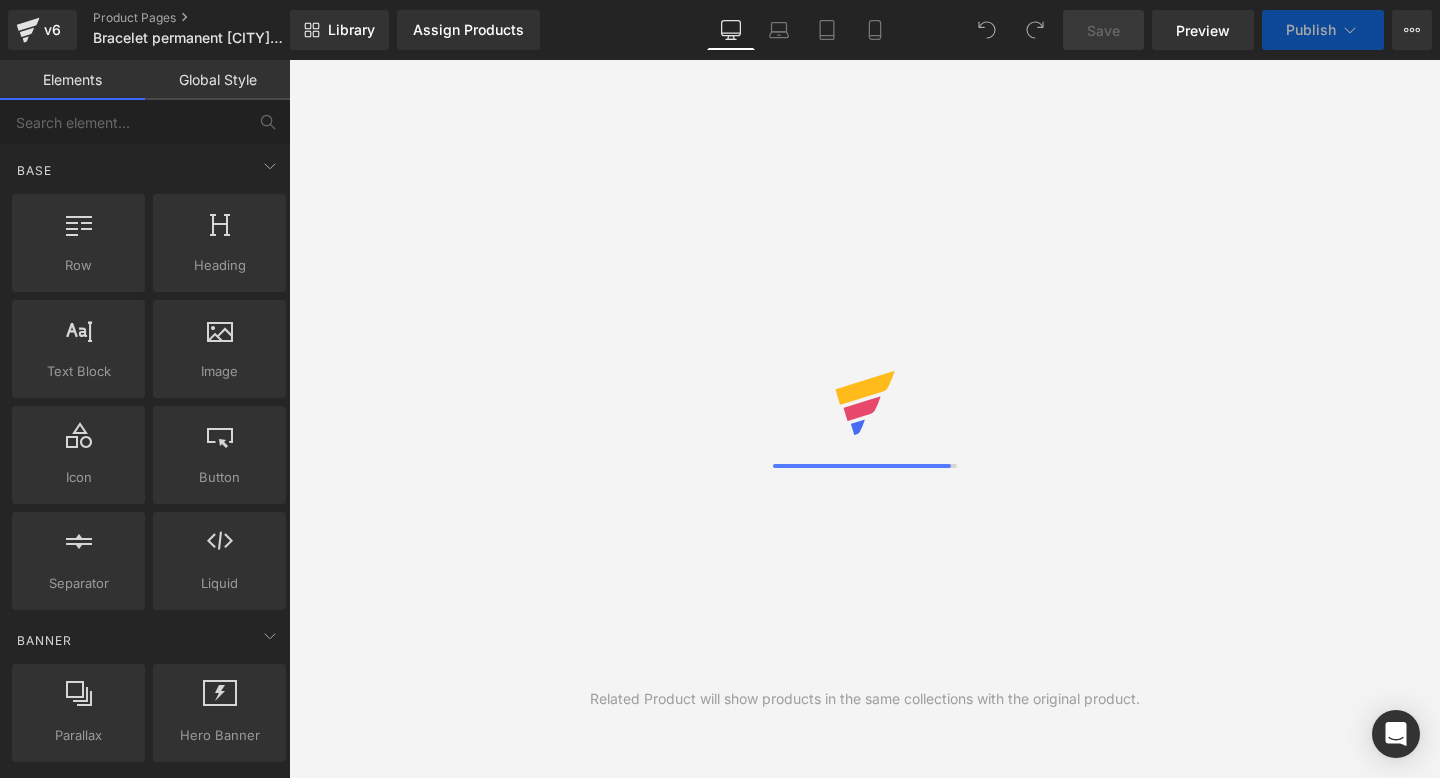 scroll, scrollTop: 0, scrollLeft: 0, axis: both 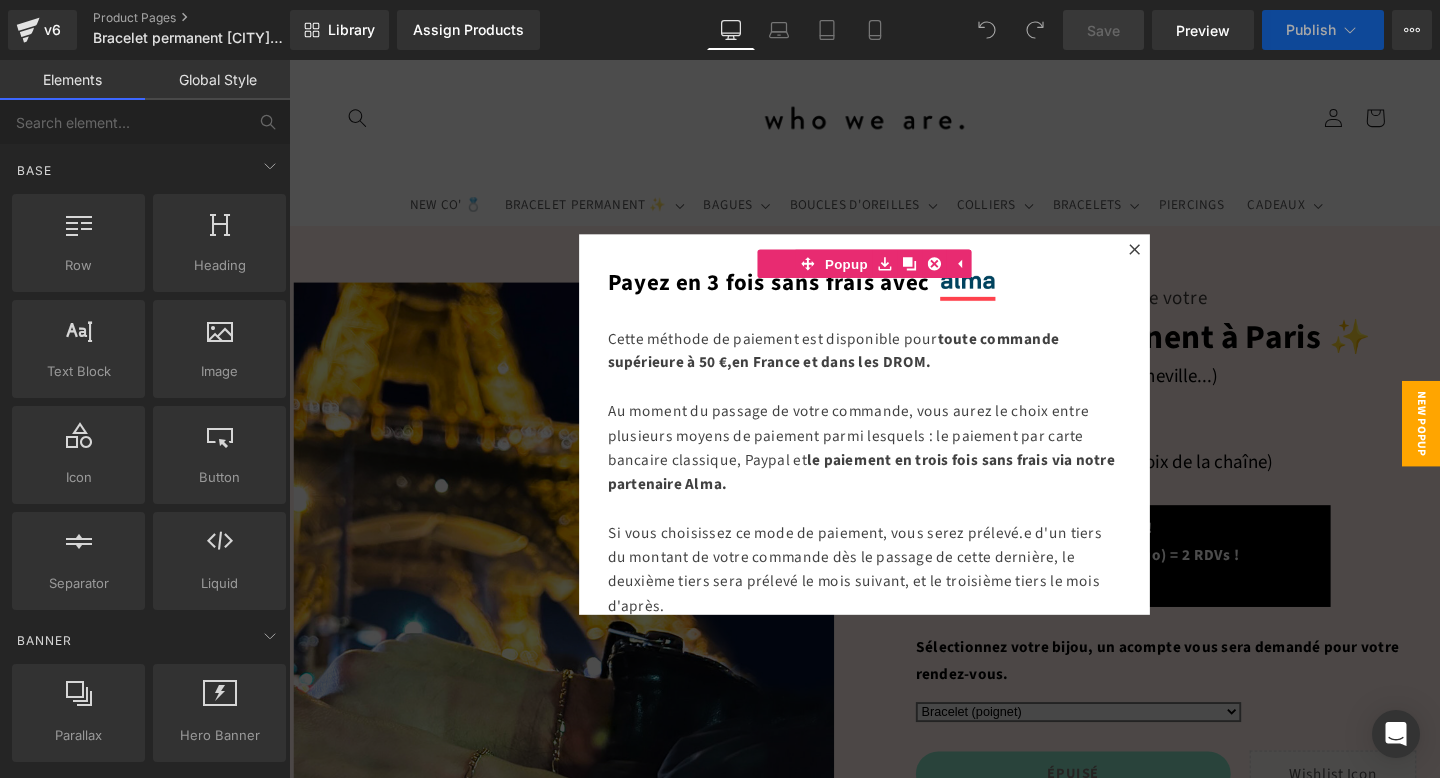 click 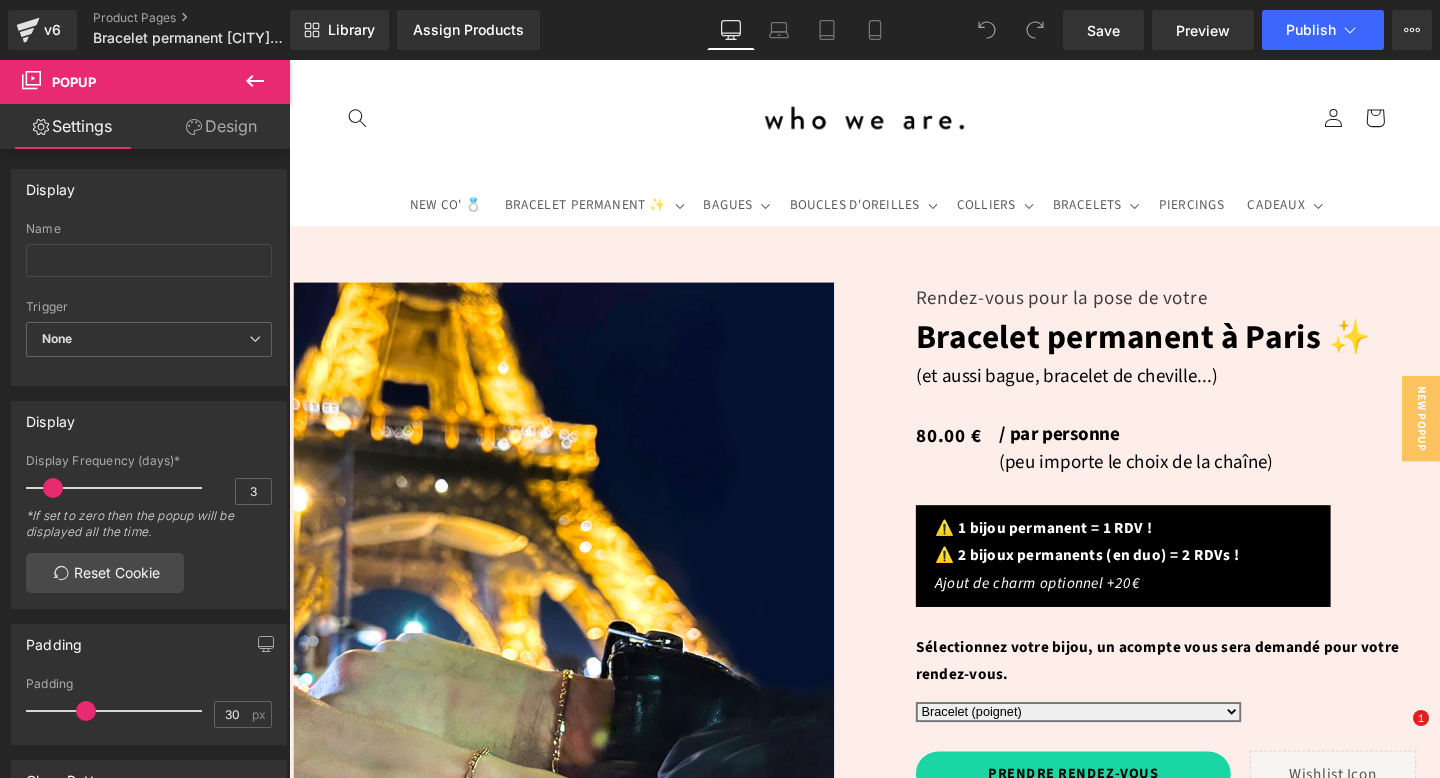 scroll, scrollTop: 778, scrollLeft: 0, axis: vertical 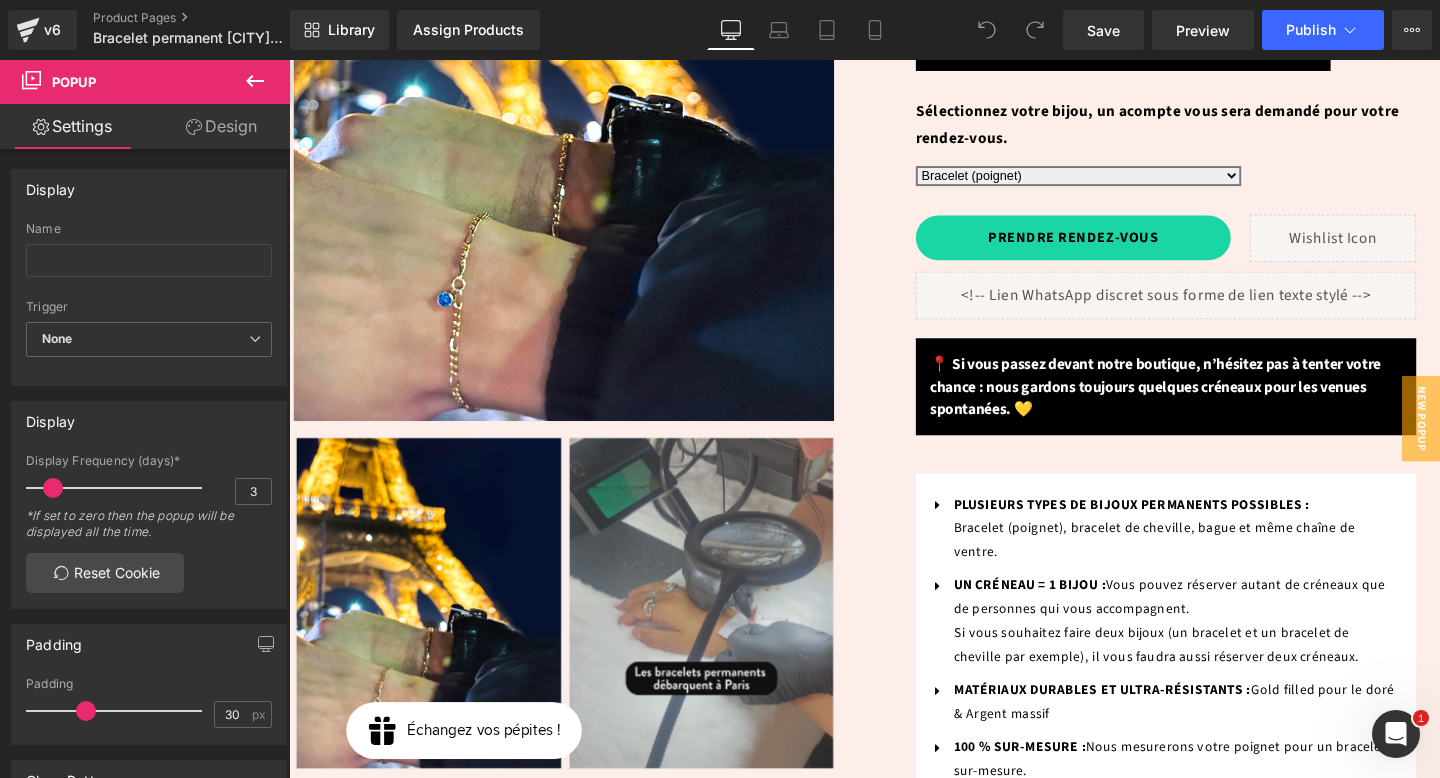 click 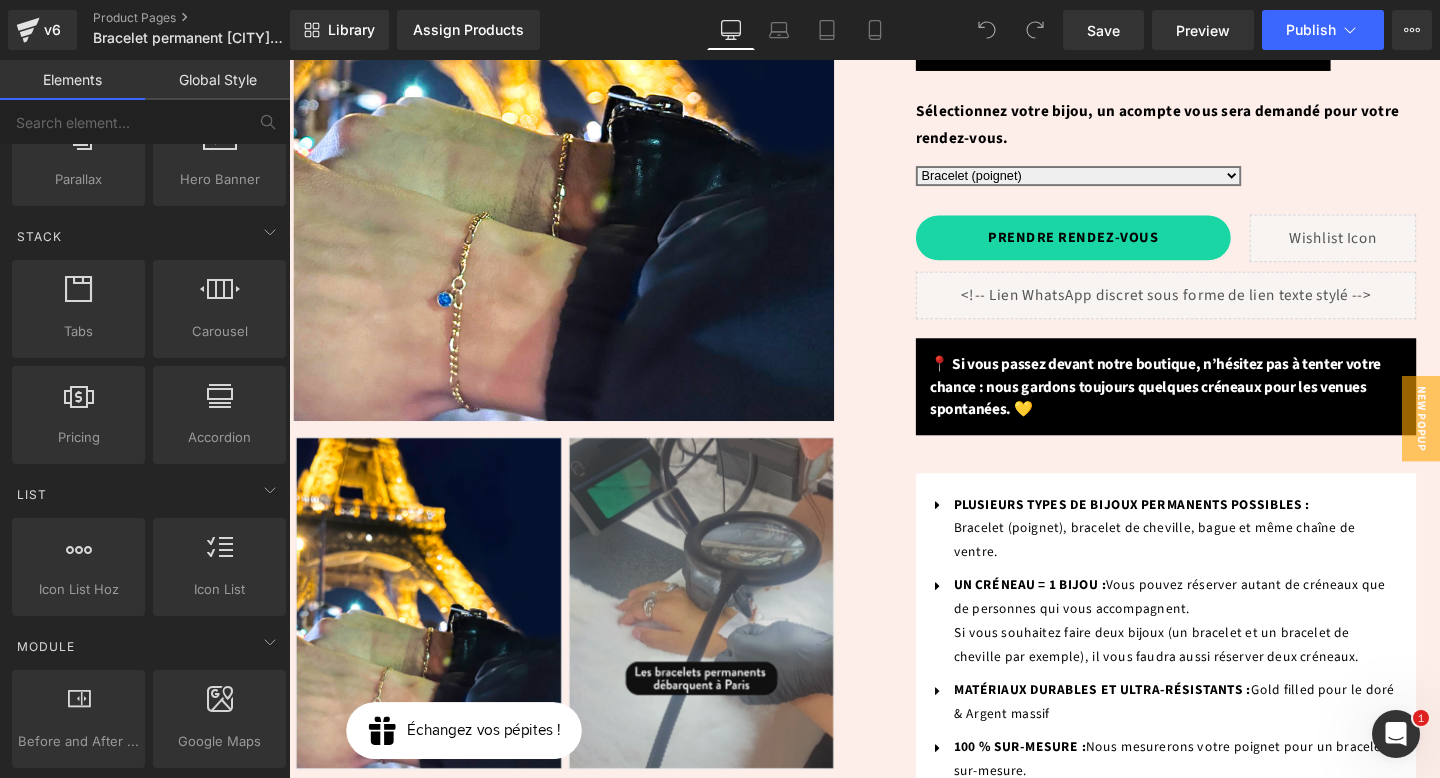 scroll, scrollTop: 94, scrollLeft: 0, axis: vertical 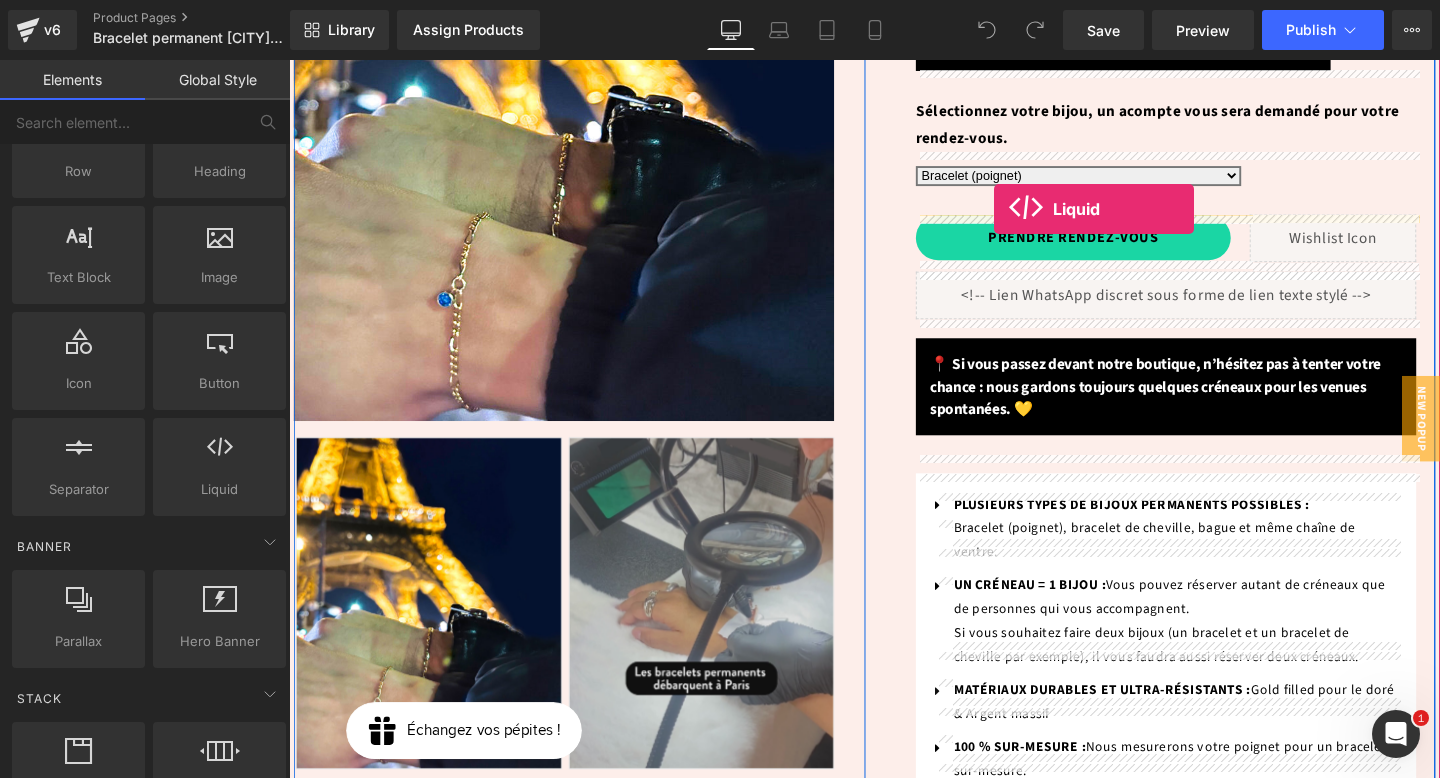 drag, startPoint x: 484, startPoint y: 534, endPoint x: 1030, endPoint y: 217, distance: 631.35175 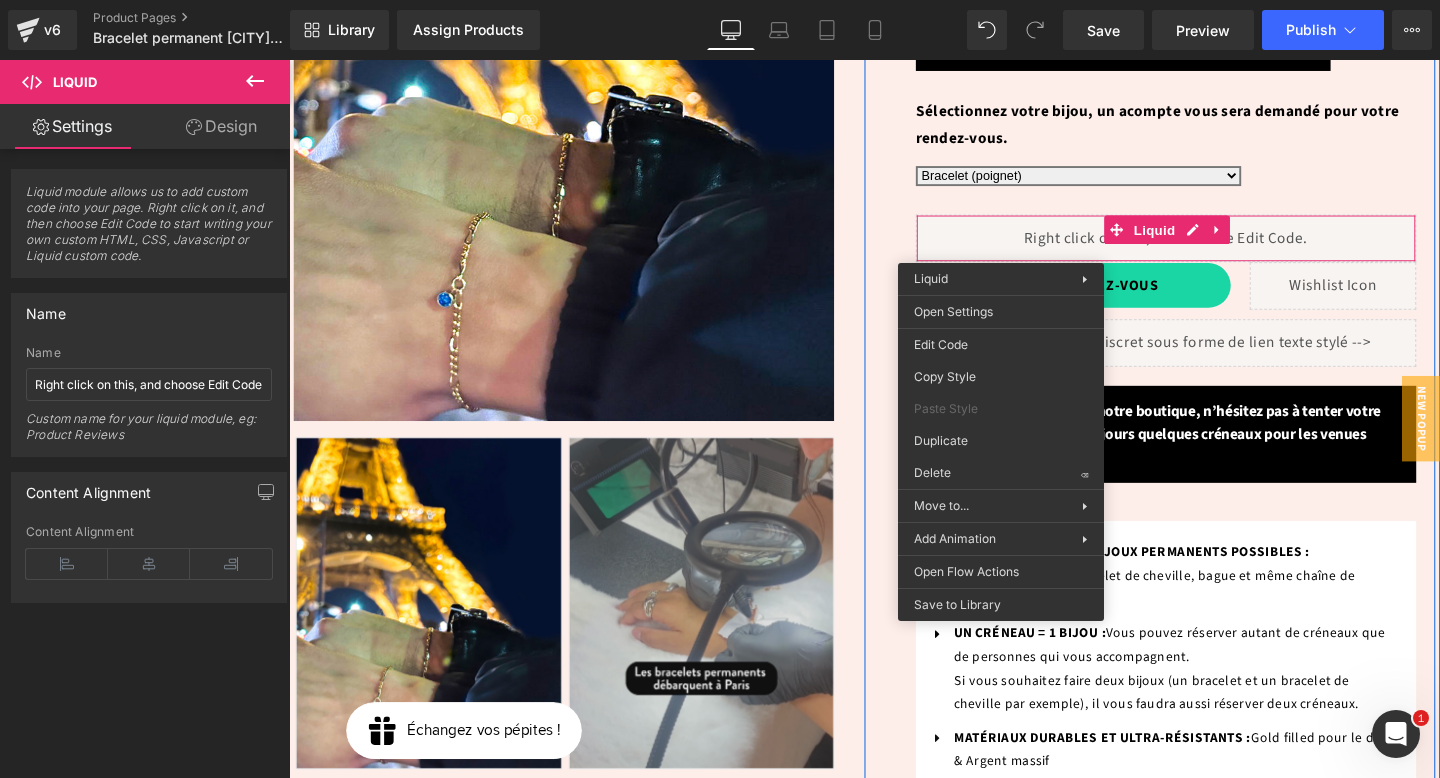 click on "Liquid" at bounding box center (1211, 248) 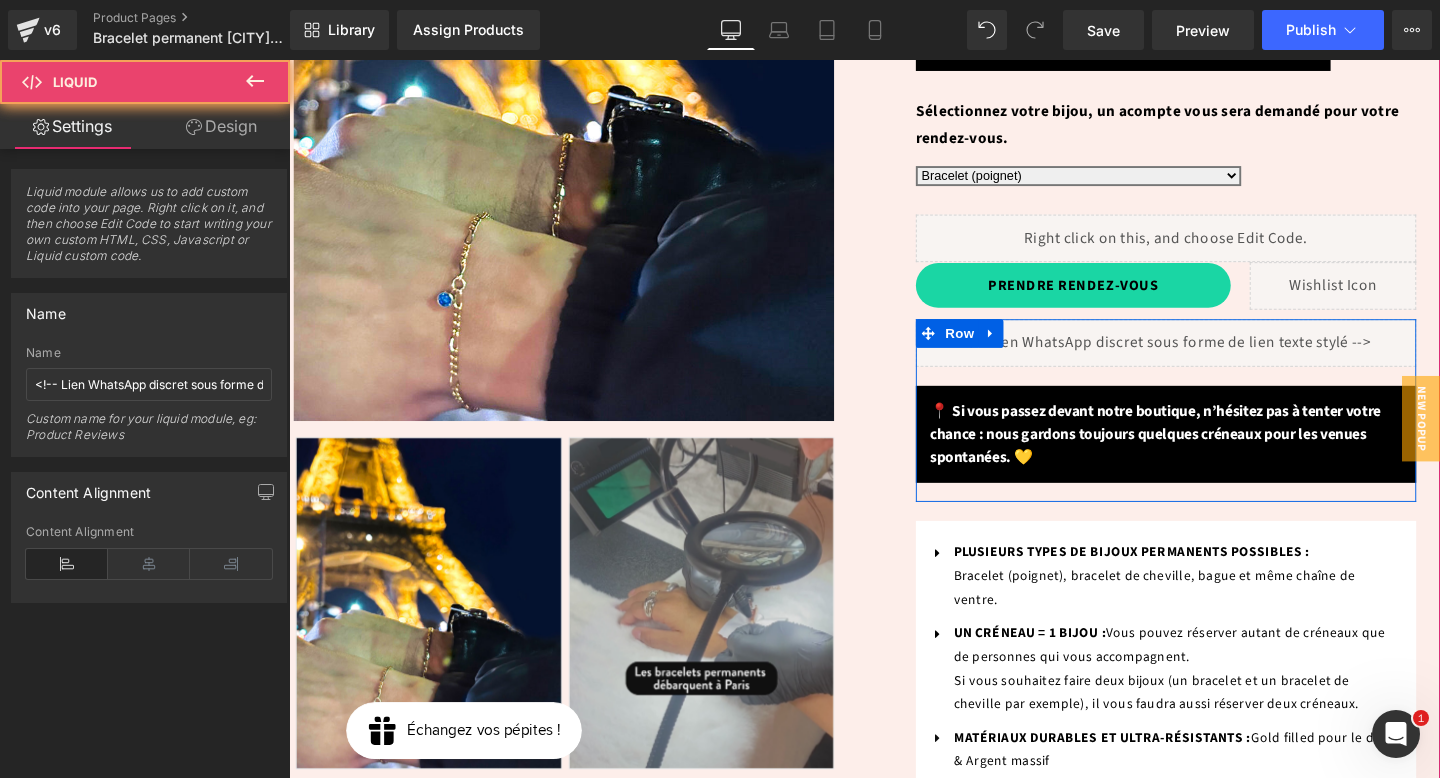 click on "Liquid 📍 Si vous passez devant notre boutique, n’hésitez pas à tenter votre chance : nous gardons toujours quelques créneaux pour les venues spontanées. 💛 Text Block Row" at bounding box center [1211, 429] 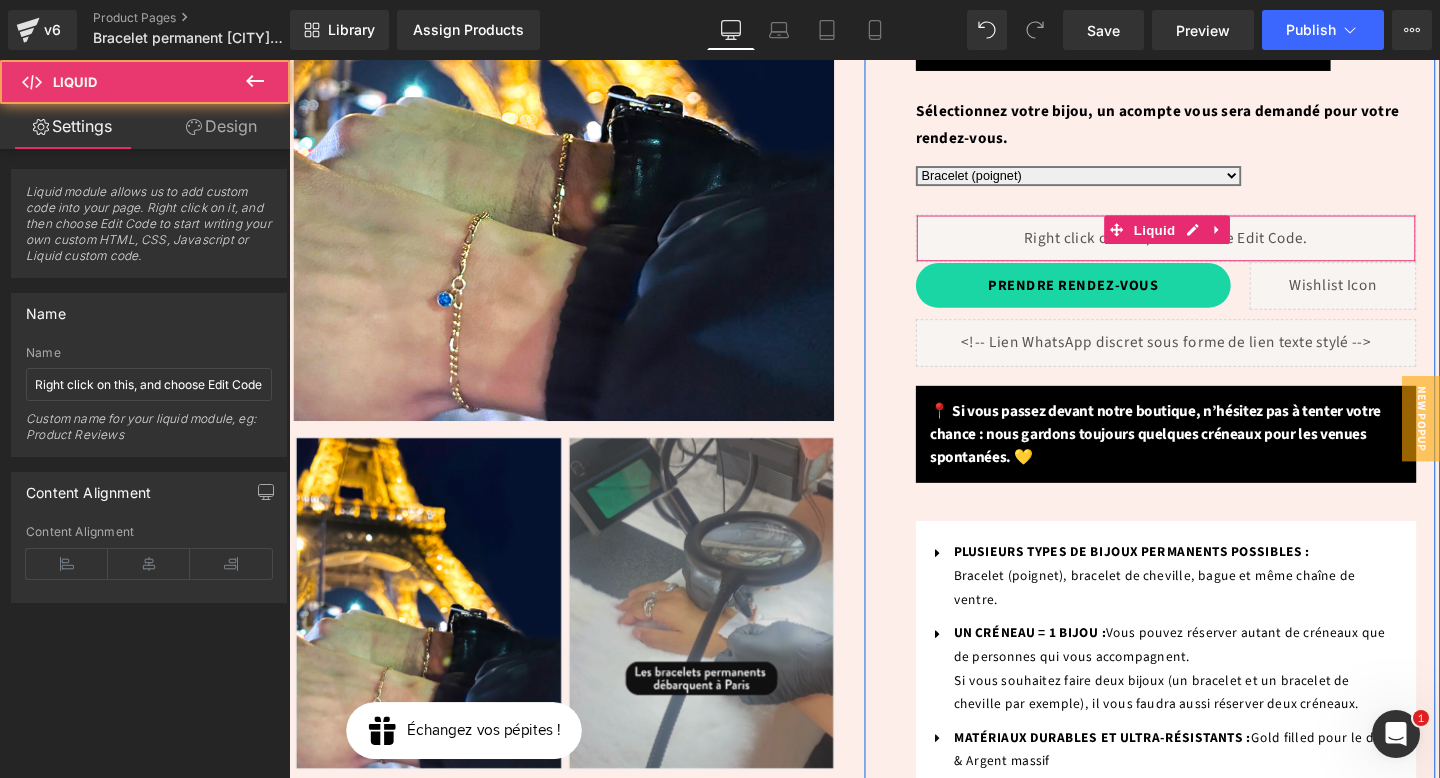 click on "Liquid" at bounding box center (1211, 248) 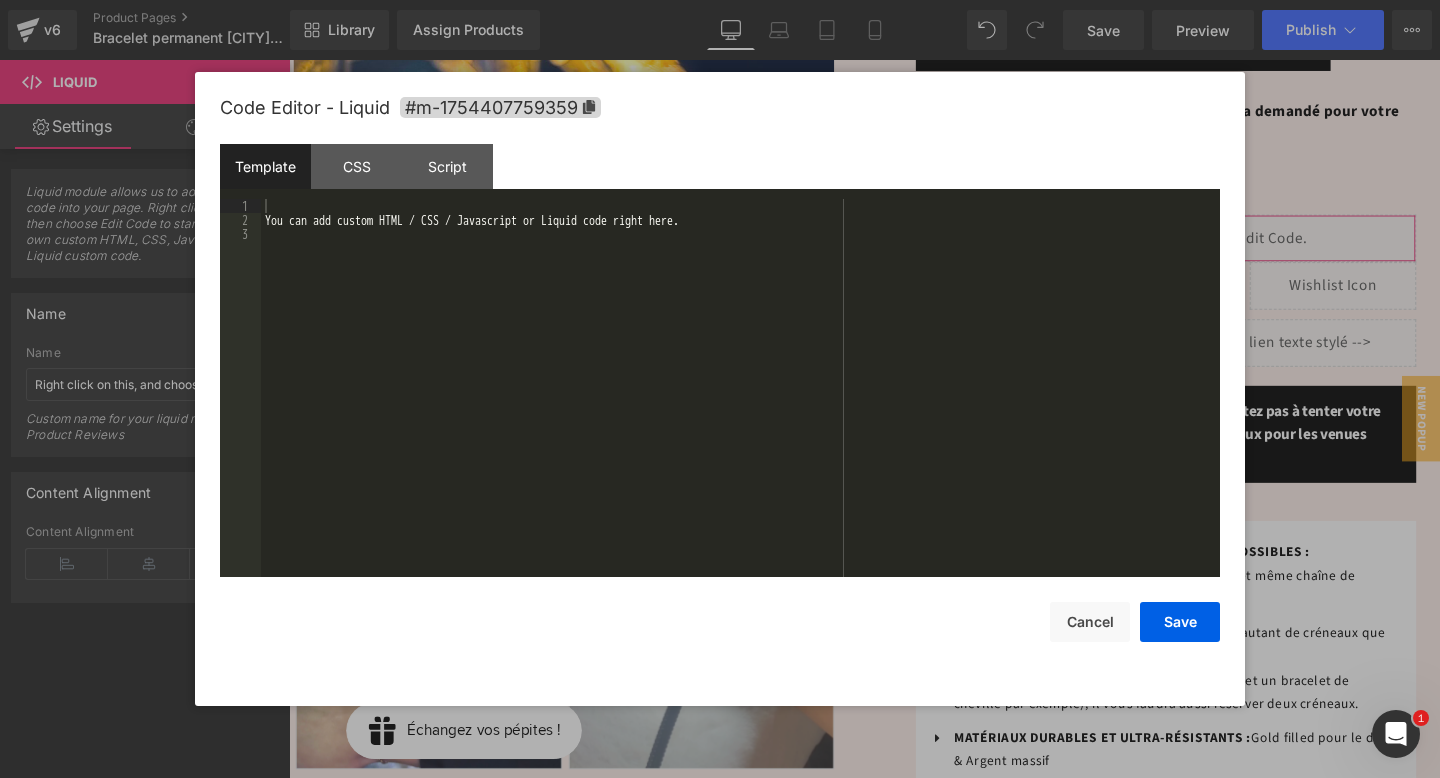 click on "Liquid You are previewing how the will restyle your page. You can not edit Elements in Preset Preview Mode. v6 Product Pages Bracelet permanent Paris + Acier Library Assign Products Product Preview No product match your search. Please try another keyword Manage assigned products Desktop Desktop Laptop Tablet Mobile Save Preview Publish Scheduled View Live Page View with current Template Save Template to Library Schedule Publish Optimize Publish Settings Shortcuts Your page can’t be published You've reached the maximum number of published pages on your plan (22/999999). You need to upgrade your plan or unpublish all your pages to get 1 publish slot. Unpublish pages Upgrade plan Elements Global Style Base Row rows, columns, layouts, div Heading headings, titles, h1,h2,h3,h4,h5,h6 Text Block texts, paragraphs, contents, blocks Image images, photos, alts, uploads Icon icons, symbols Button button, call to action, cta Separator separators, dividers, horizontal lines Liquid" at bounding box center (720, 0) 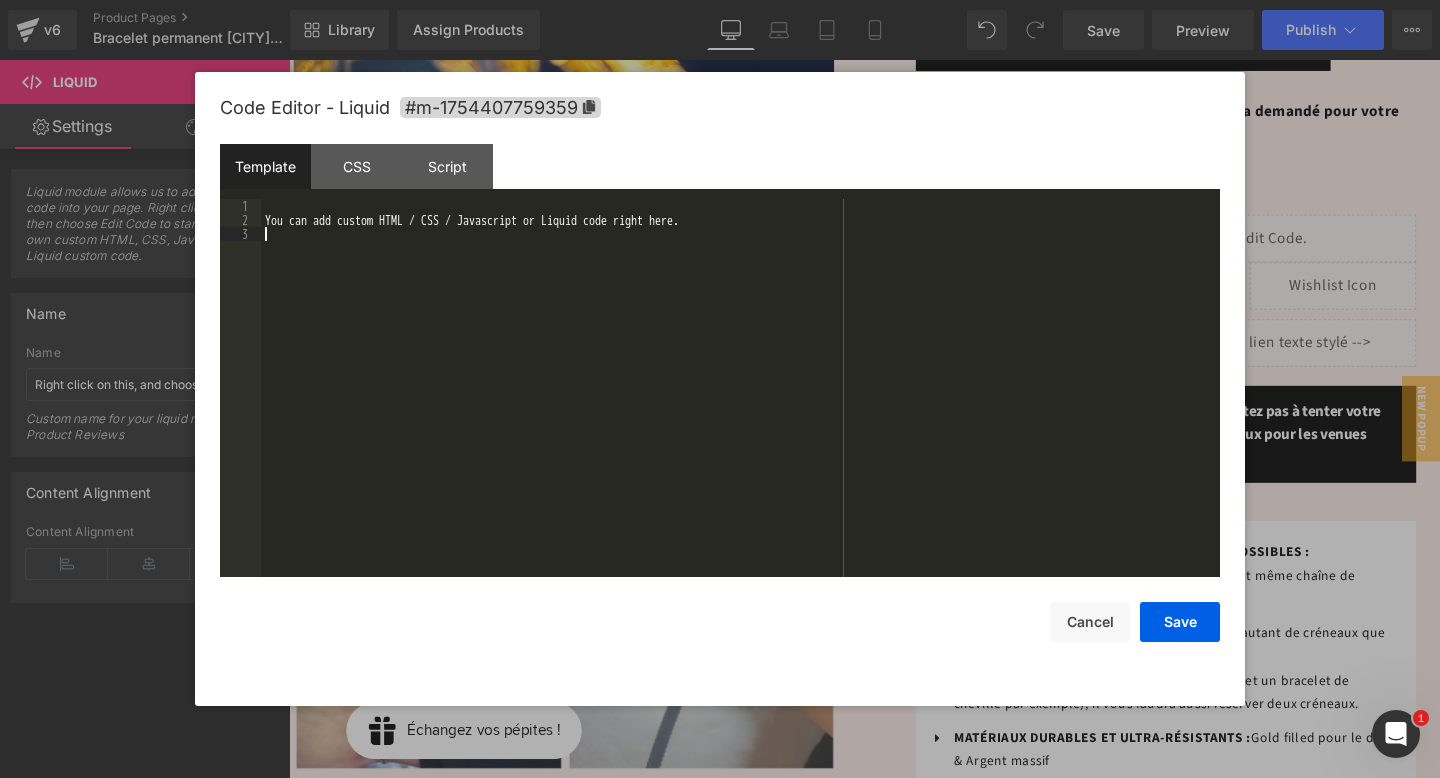click on "You can add custom HTML / CSS / Javascript or Liquid code right here." at bounding box center [740, 402] 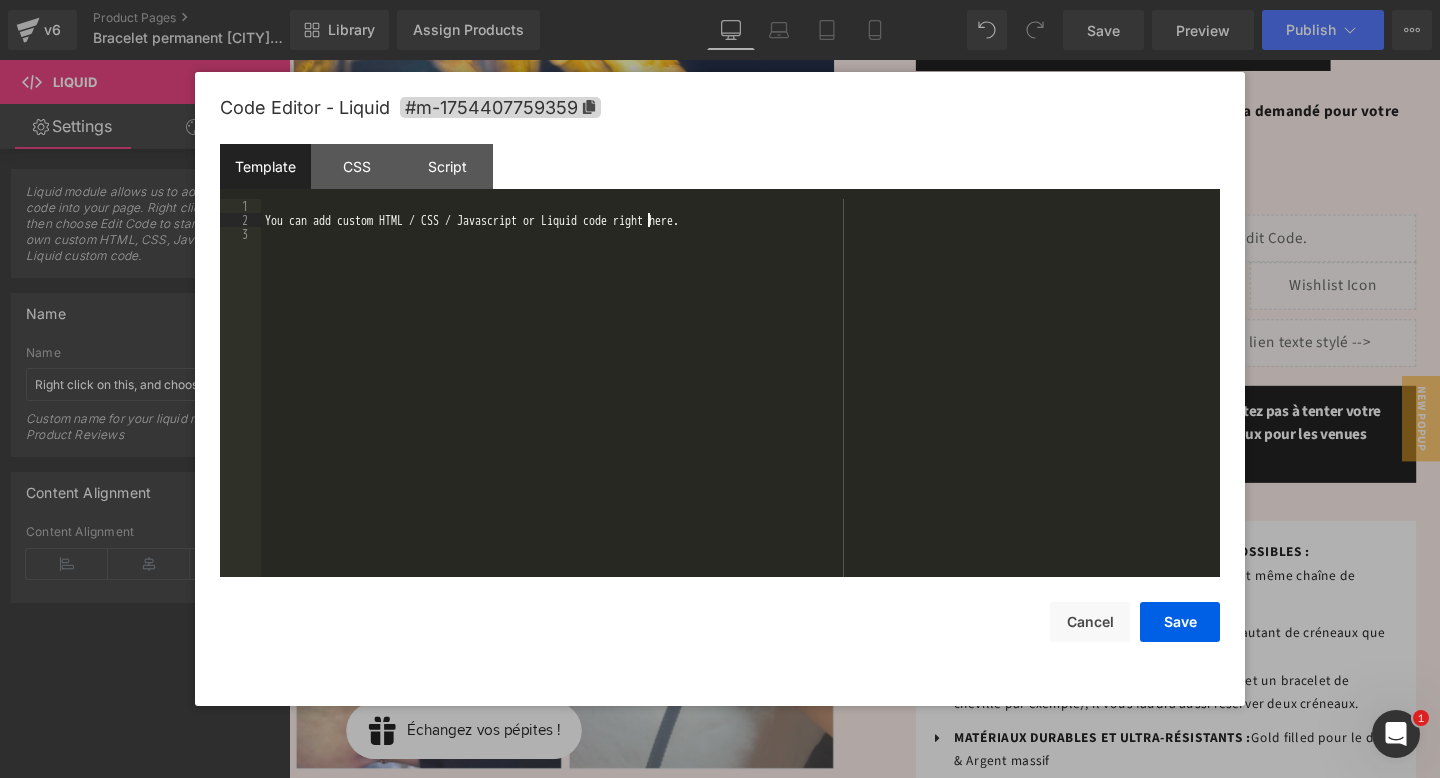 click on "You can add custom HTML / CSS / Javascript or Liquid code right here." at bounding box center (740, 402) 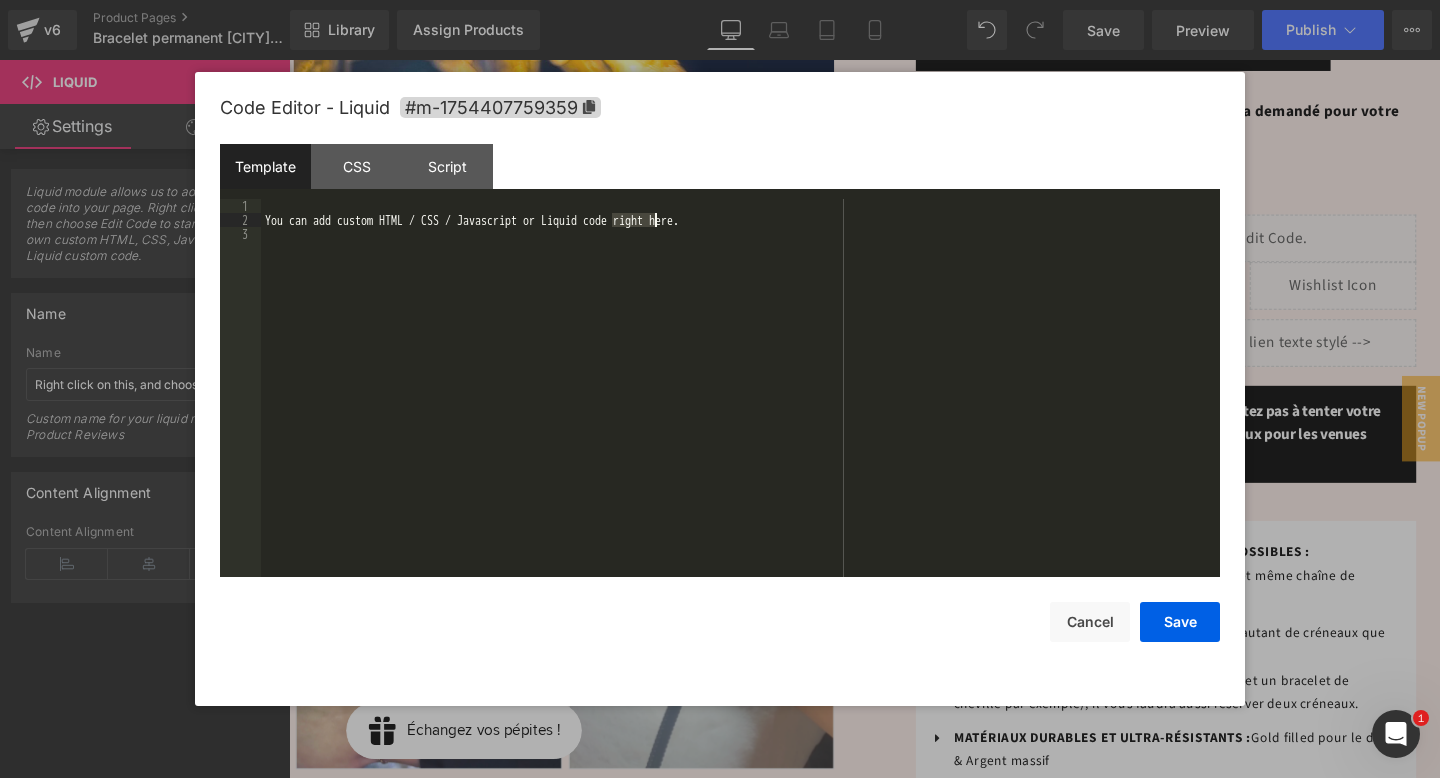 click on "You can add custom HTML / CSS / Javascript or Liquid code right here." at bounding box center [740, 402] 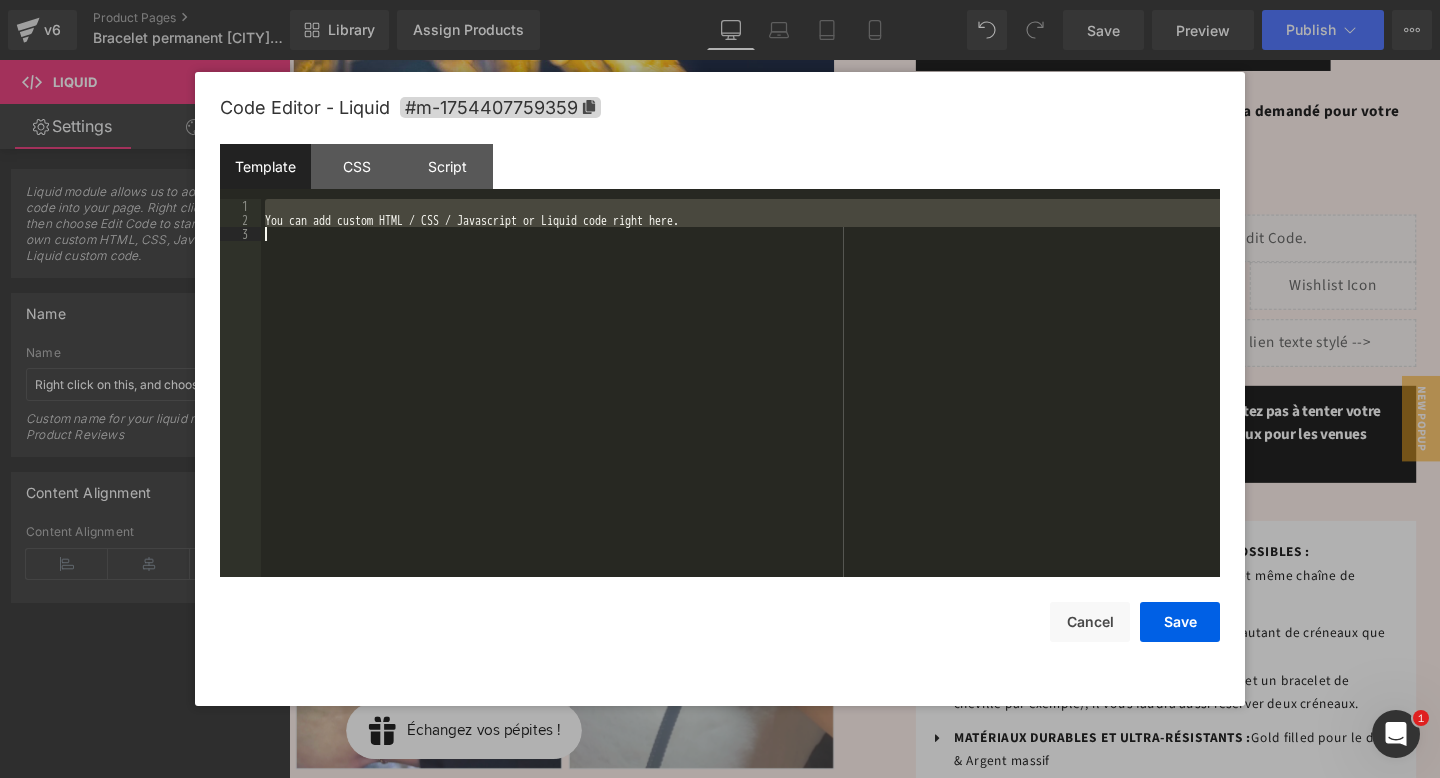 click on "You can add custom HTML / CSS / Javascript or Liquid code right here." at bounding box center [740, 402] 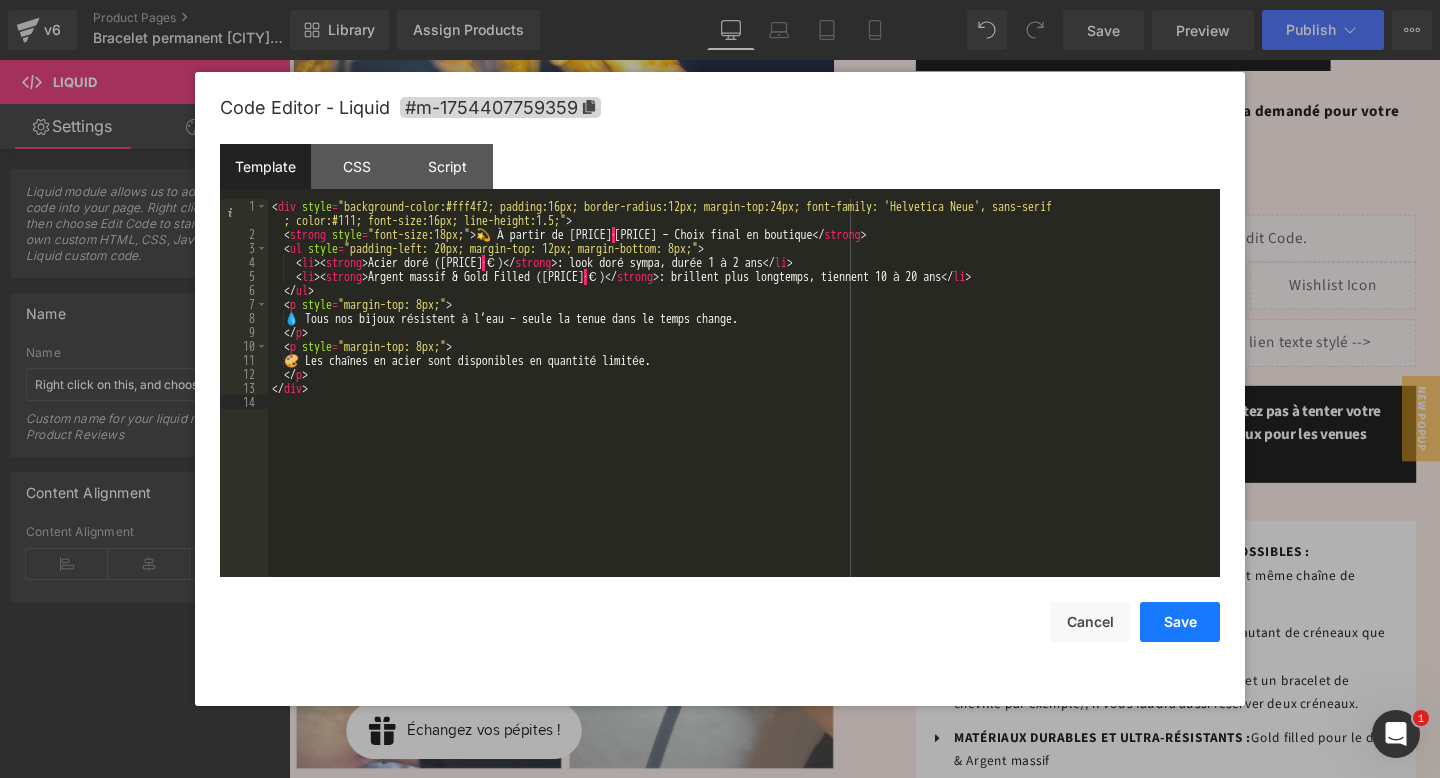 click on "Save" at bounding box center (1180, 622) 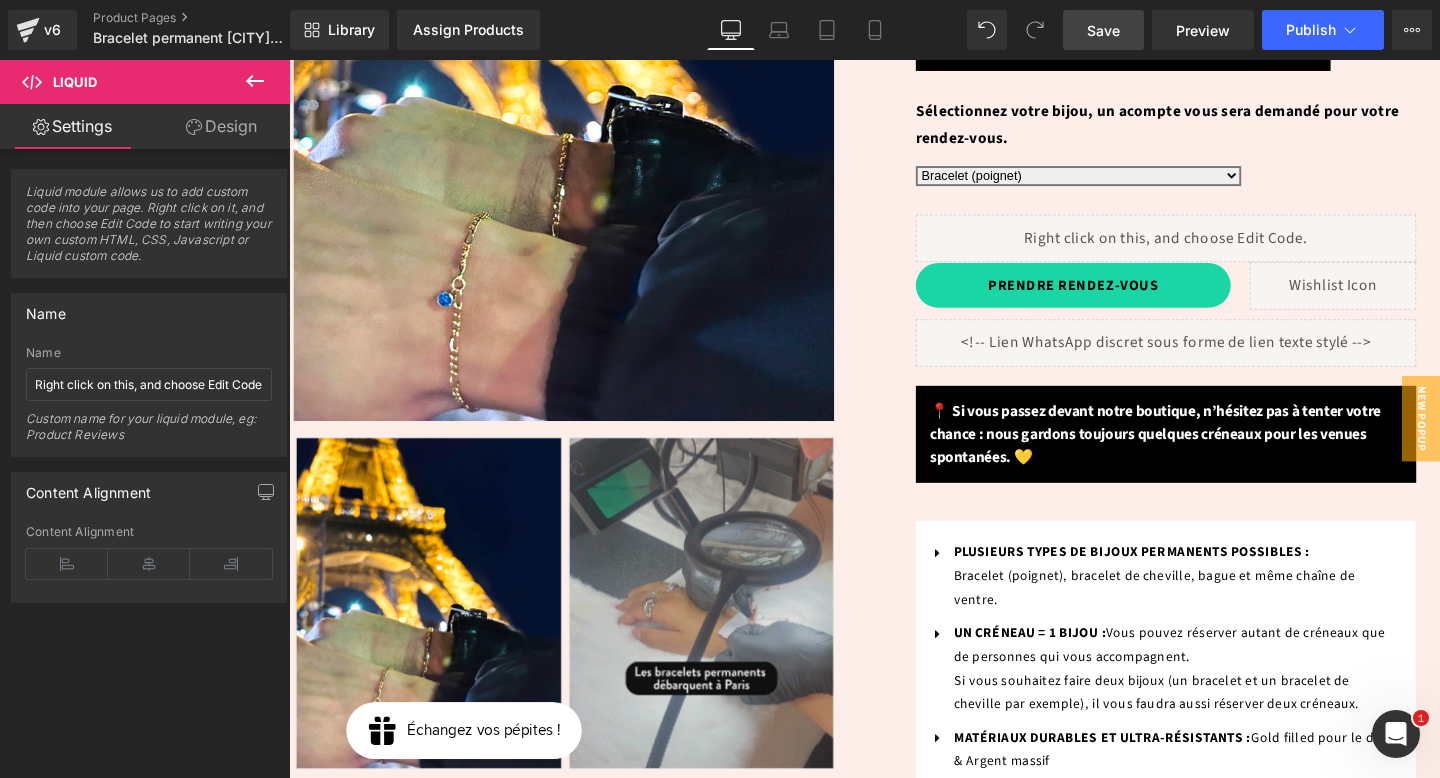 click on "Save" at bounding box center (1103, 30) 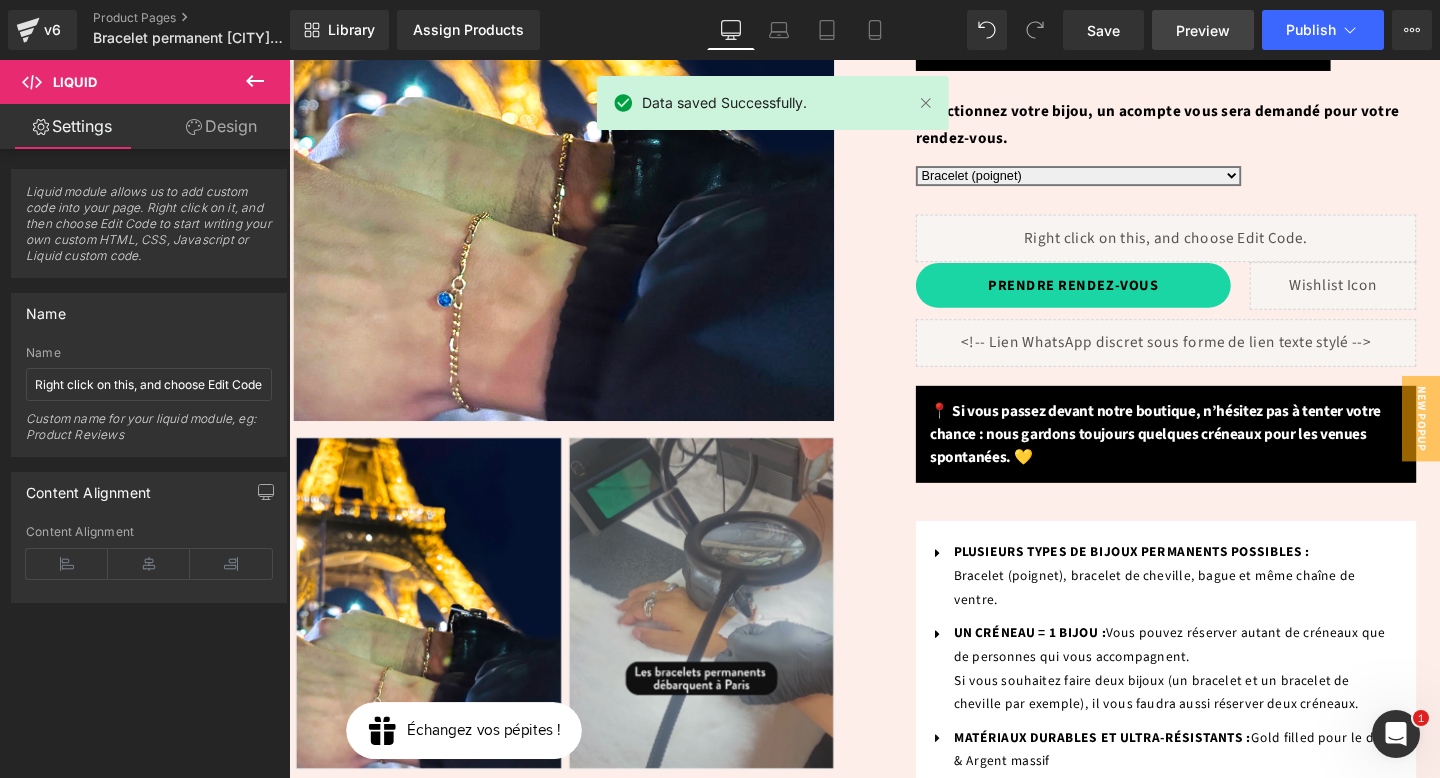 click on "Preview" at bounding box center [1203, 30] 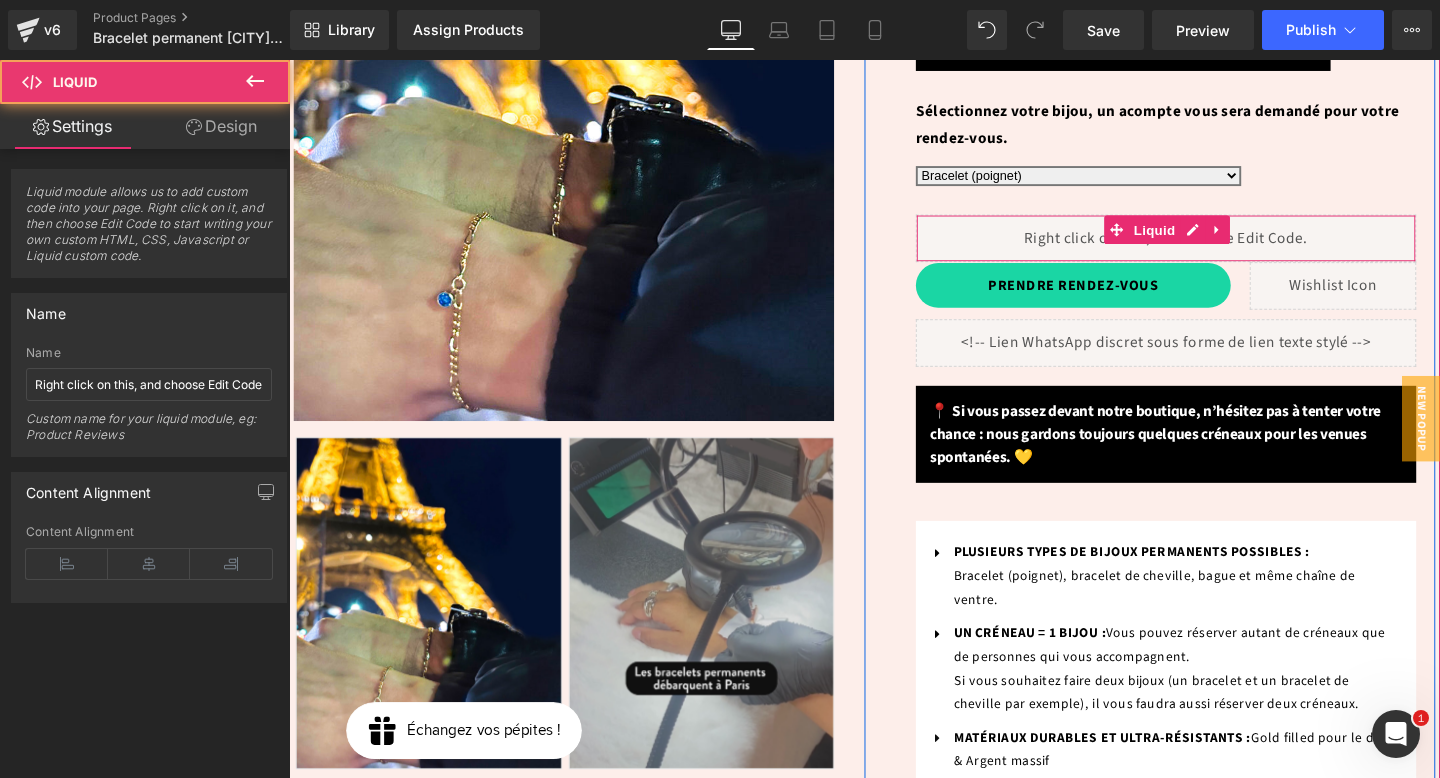 click on "Liquid" at bounding box center (1211, 248) 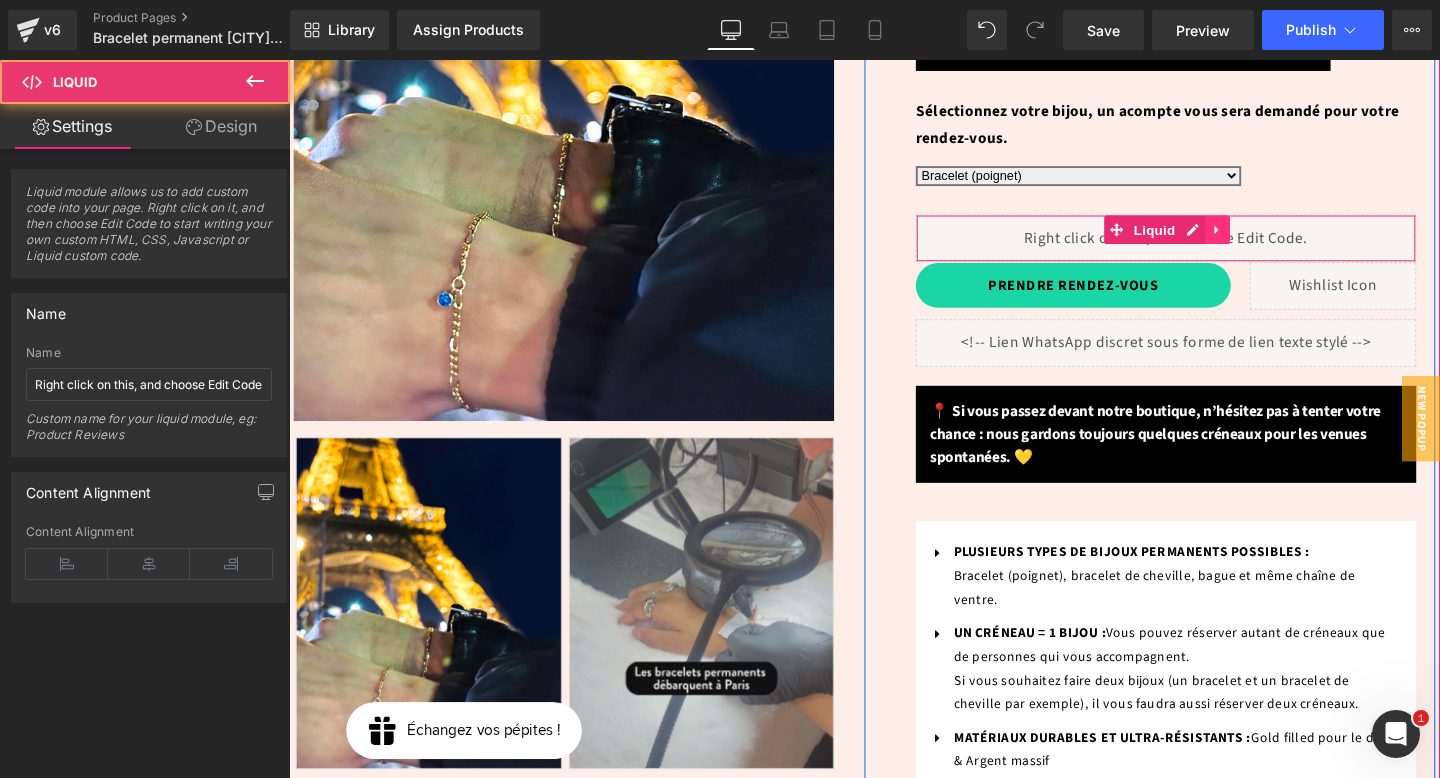 click 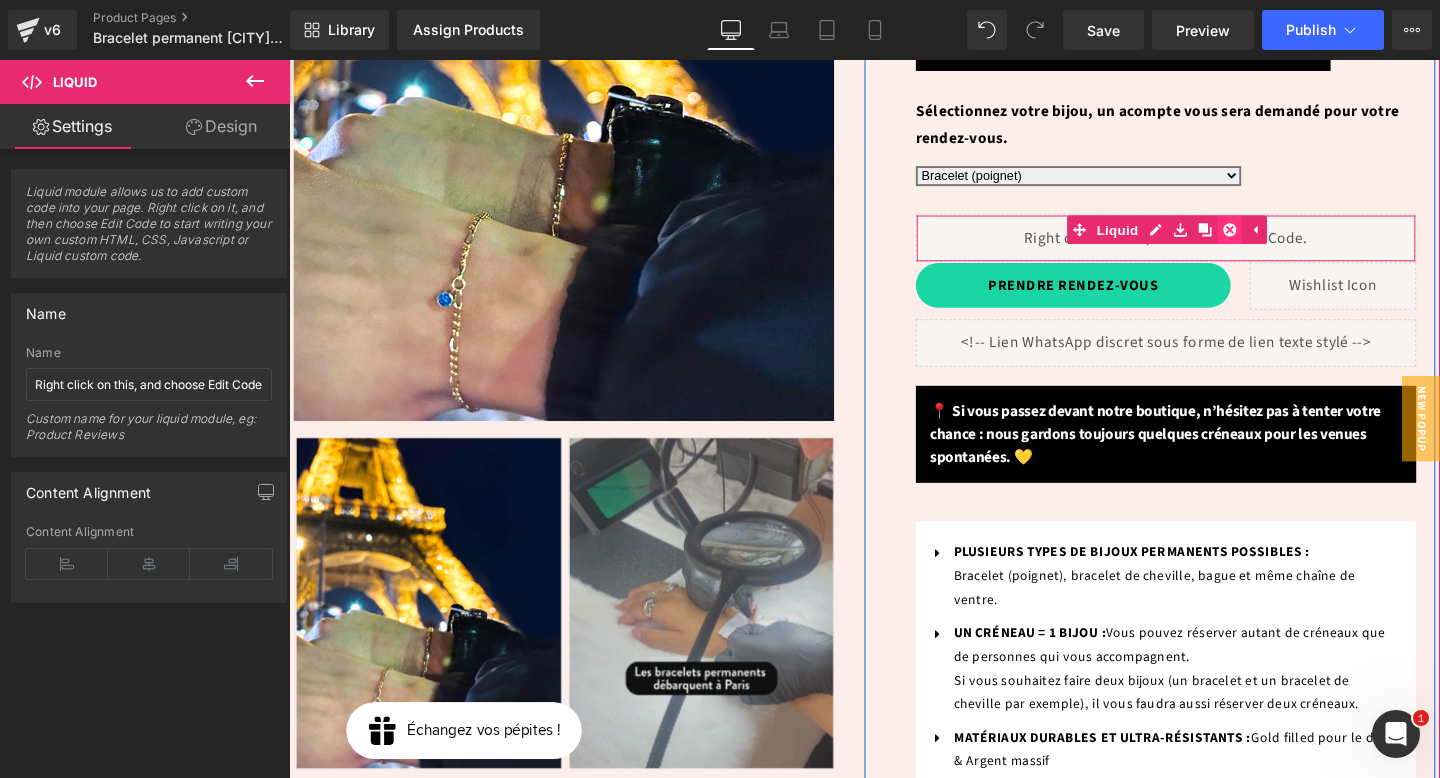 click 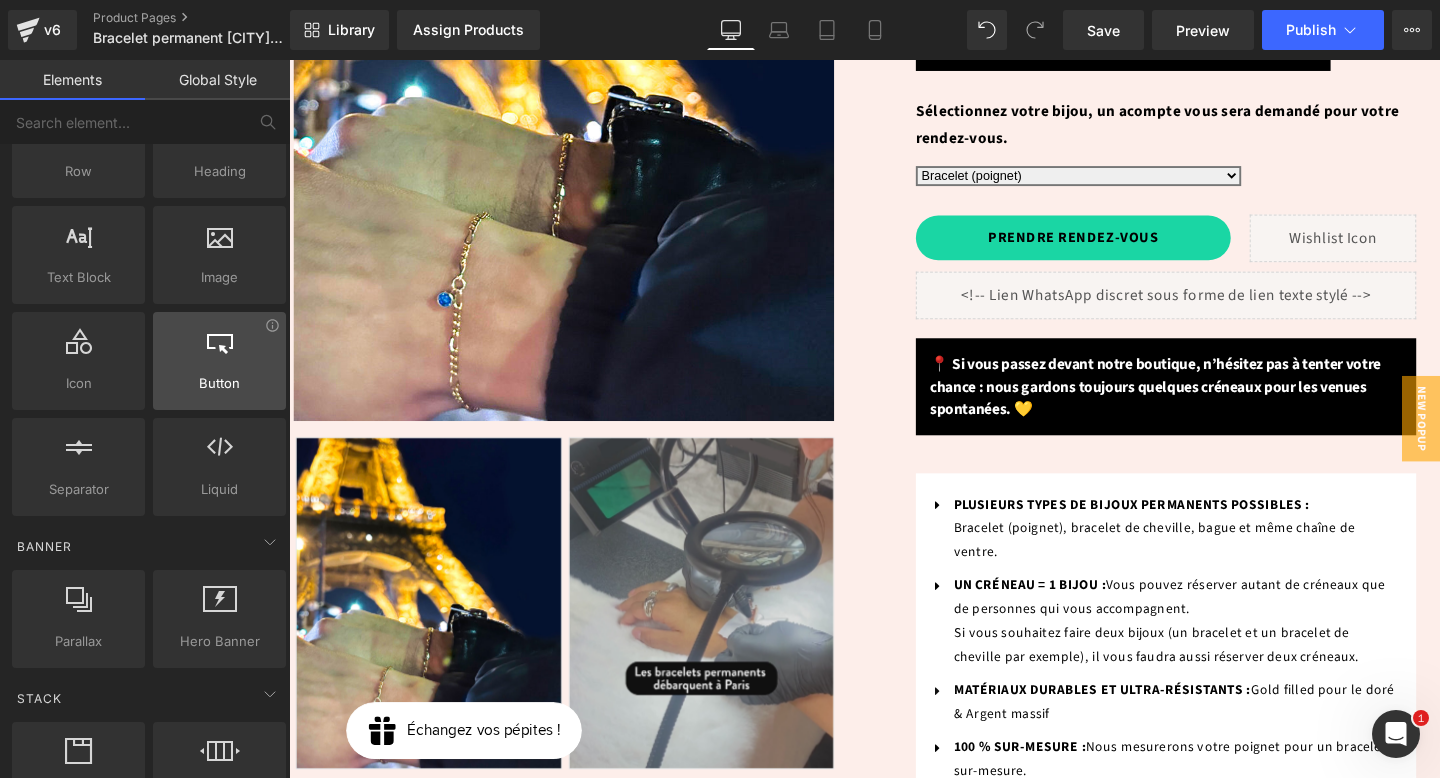 scroll, scrollTop: 0, scrollLeft: 0, axis: both 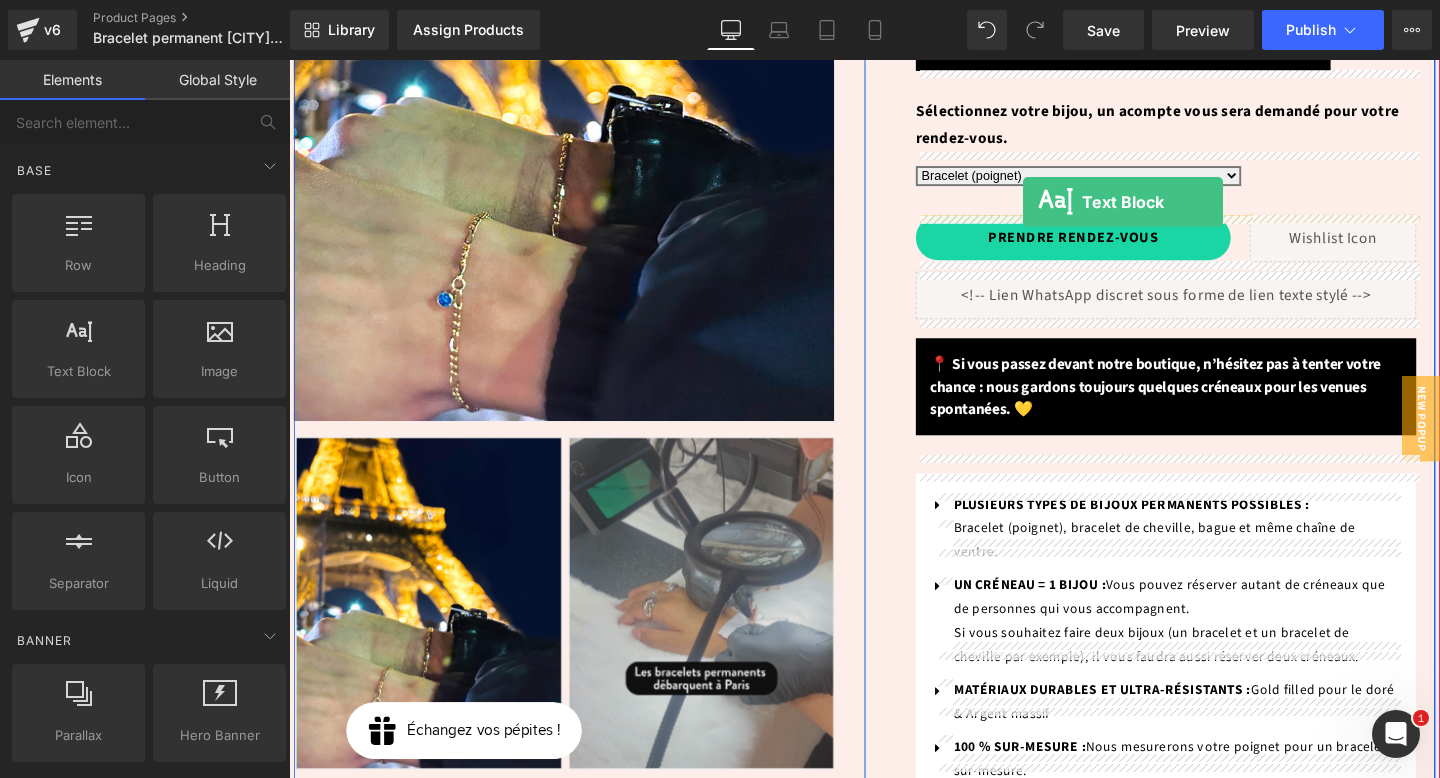 drag, startPoint x: 364, startPoint y: 431, endPoint x: 1061, endPoint y: 209, distance: 731.5005 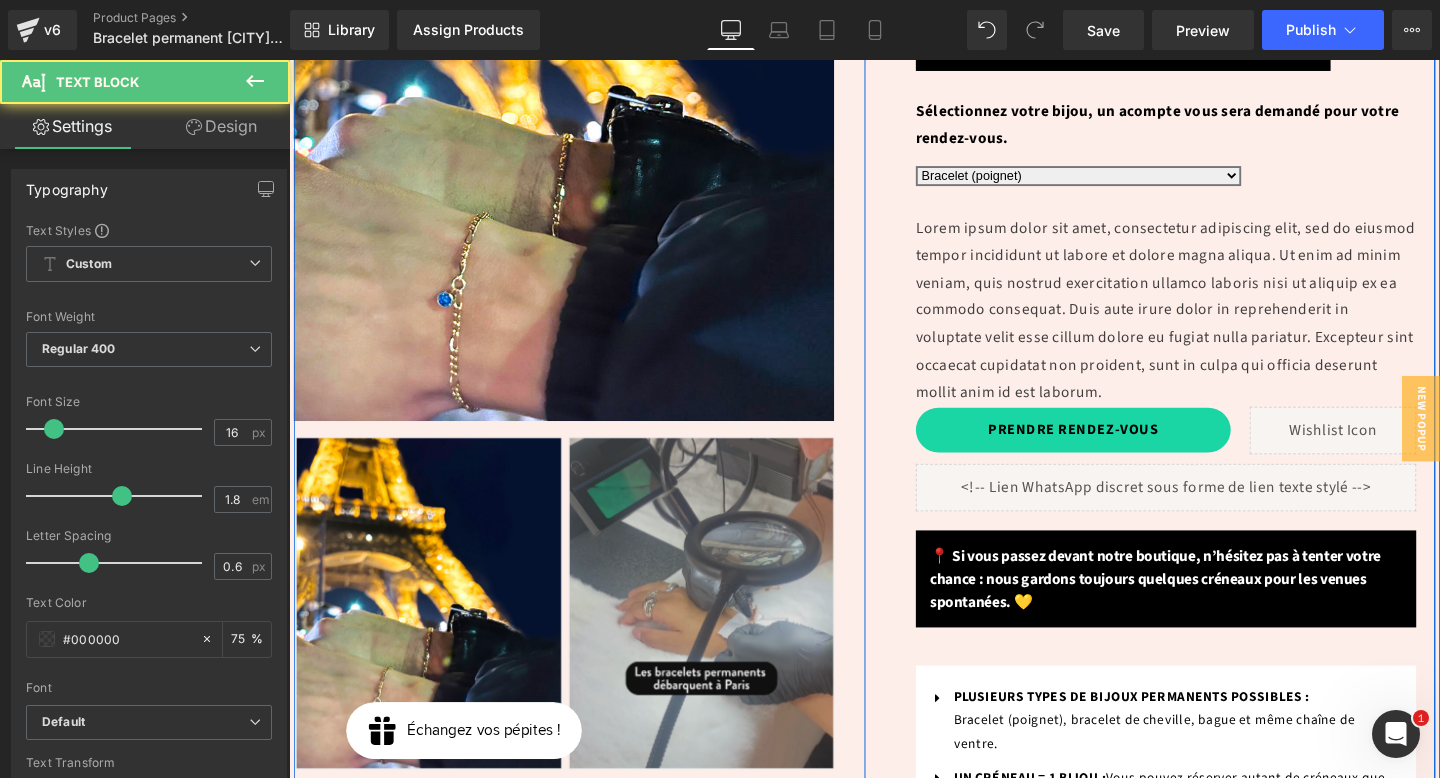 click on "Lorem ipsum dolor sit amet, consectetur adipiscing elit, sed do eiusmod tempor incididunt ut labore et dolore magna aliqua. Ut enim ad minim veniam, quis nostrud exercitation ullamco laboris nisi ut aliquip ex ea commodo consequat. Duis aute irure dolor in reprehenderit in voluptate velit esse cillum dolore eu fugiat nulla pariatur. Excepteur sint occaecat cupidatat non proident, sunt in culpa qui officia deserunt mollit anim id est laborum." at bounding box center [1211, 324] 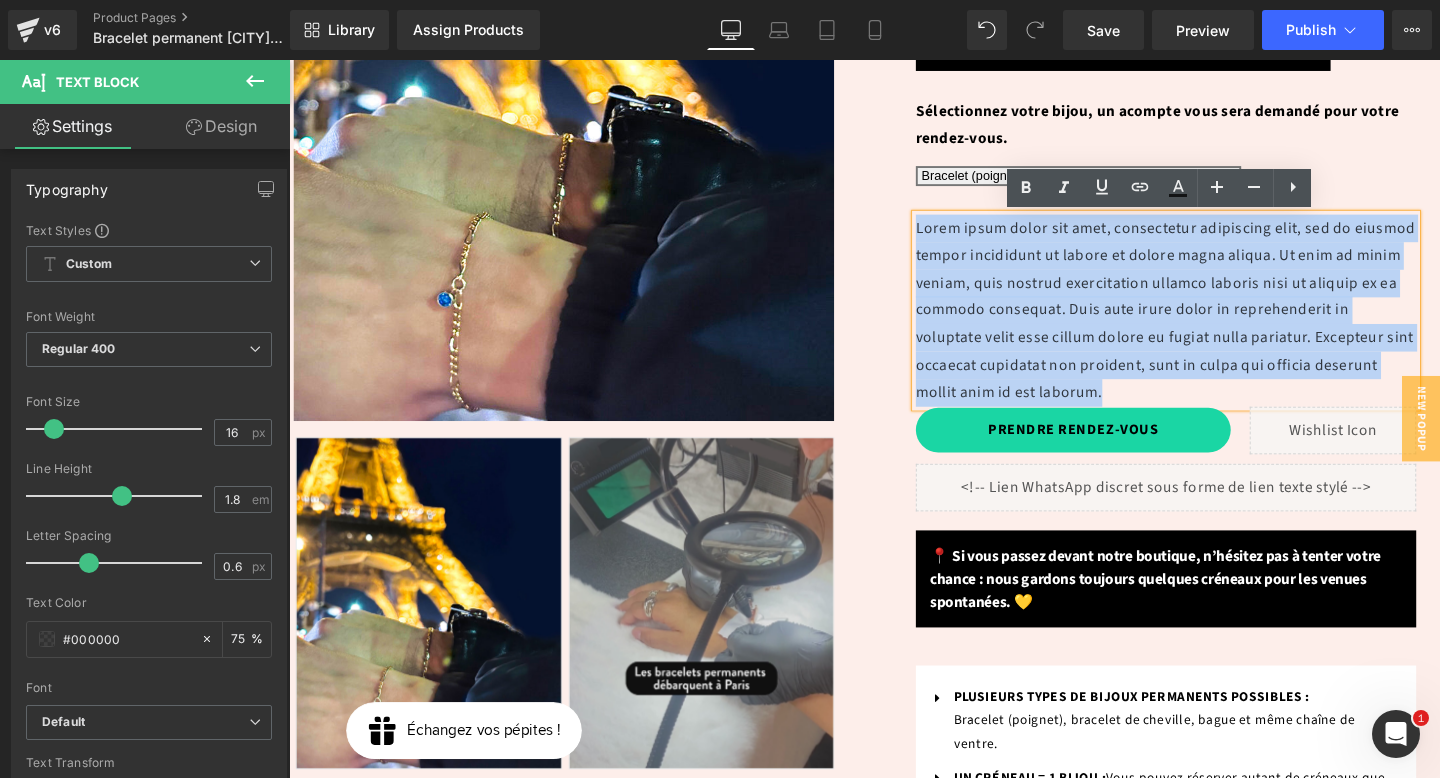 paste 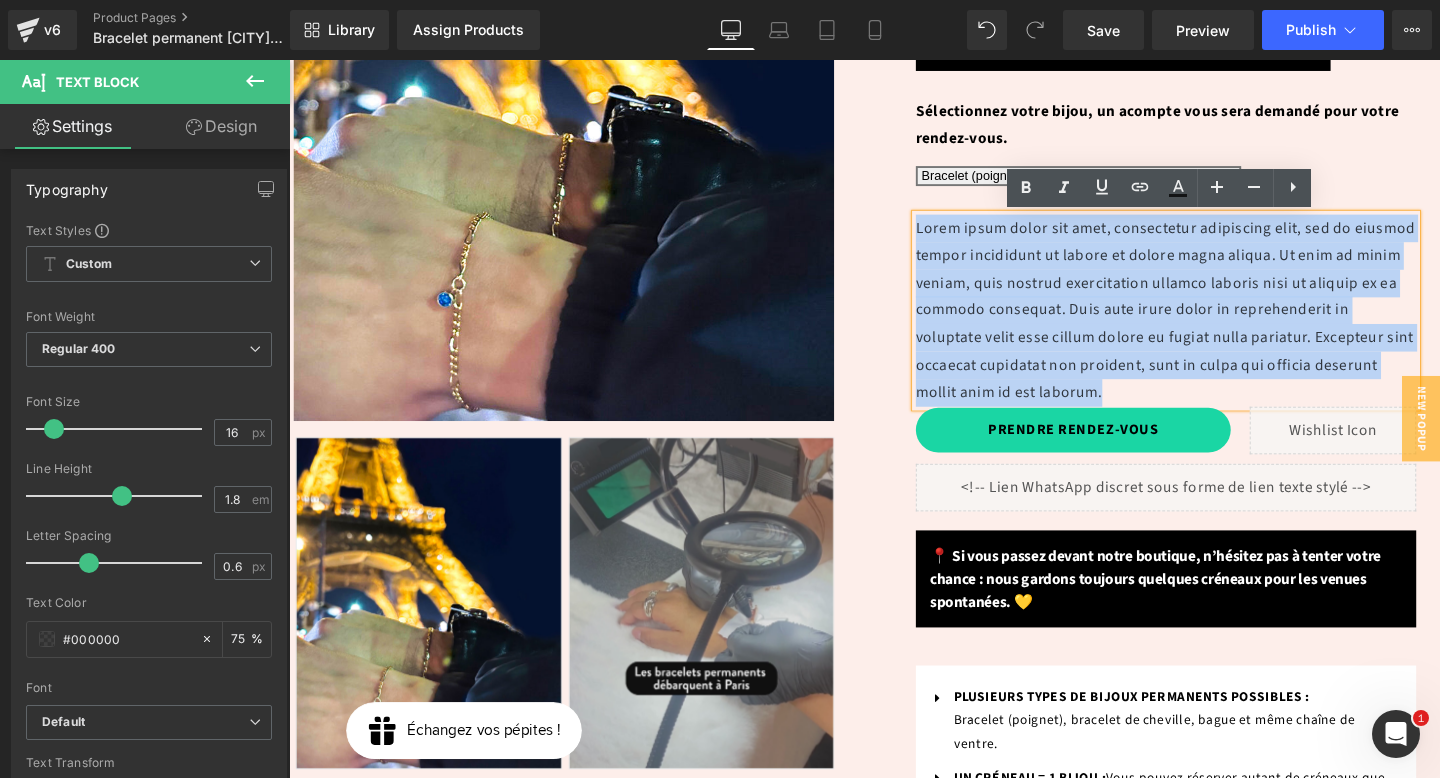 type 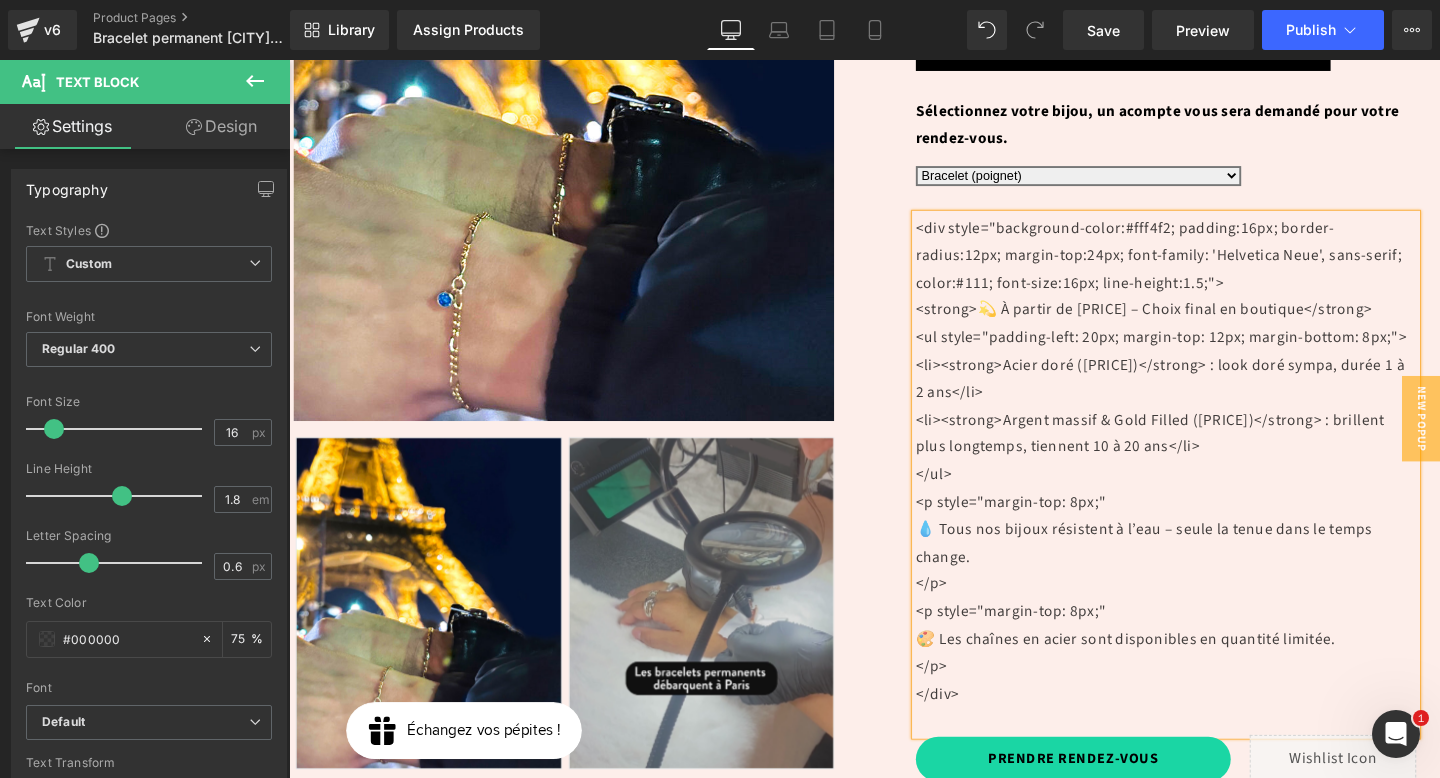 click on "<div style="background-color:#fff4f2; padding:16px; border-radius:12px; margin-top:24px; font-family: 'Helvetica Neue', sans-serif; color:#111; font-size:16px; line-height:1.5;">" at bounding box center (1211, 266) 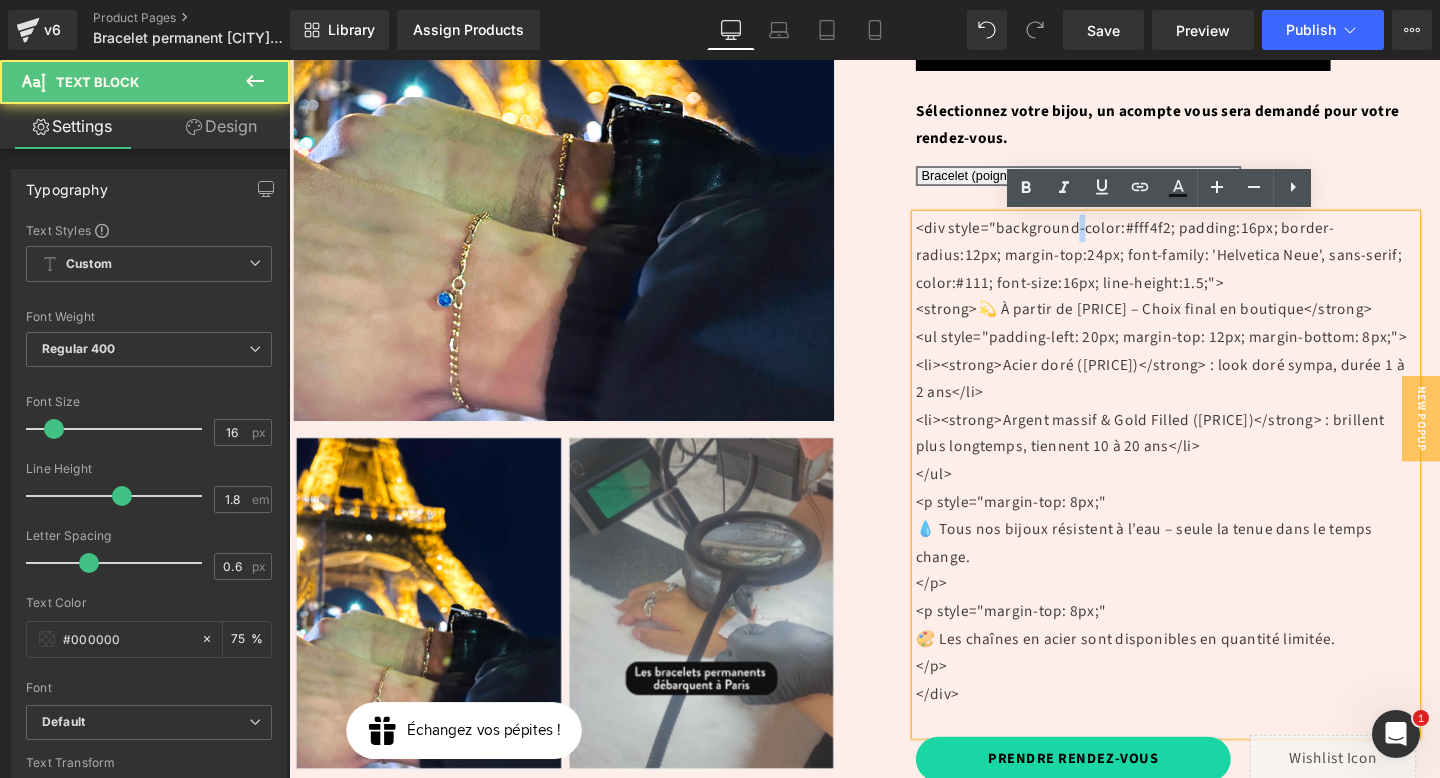 click on "<div style="background-color:#fff4f2; padding:16px; border-radius:12px; margin-top:24px; font-family: 'Helvetica Neue', sans-serif; color:#111; font-size:16px; line-height:1.5;">" at bounding box center [1211, 266] 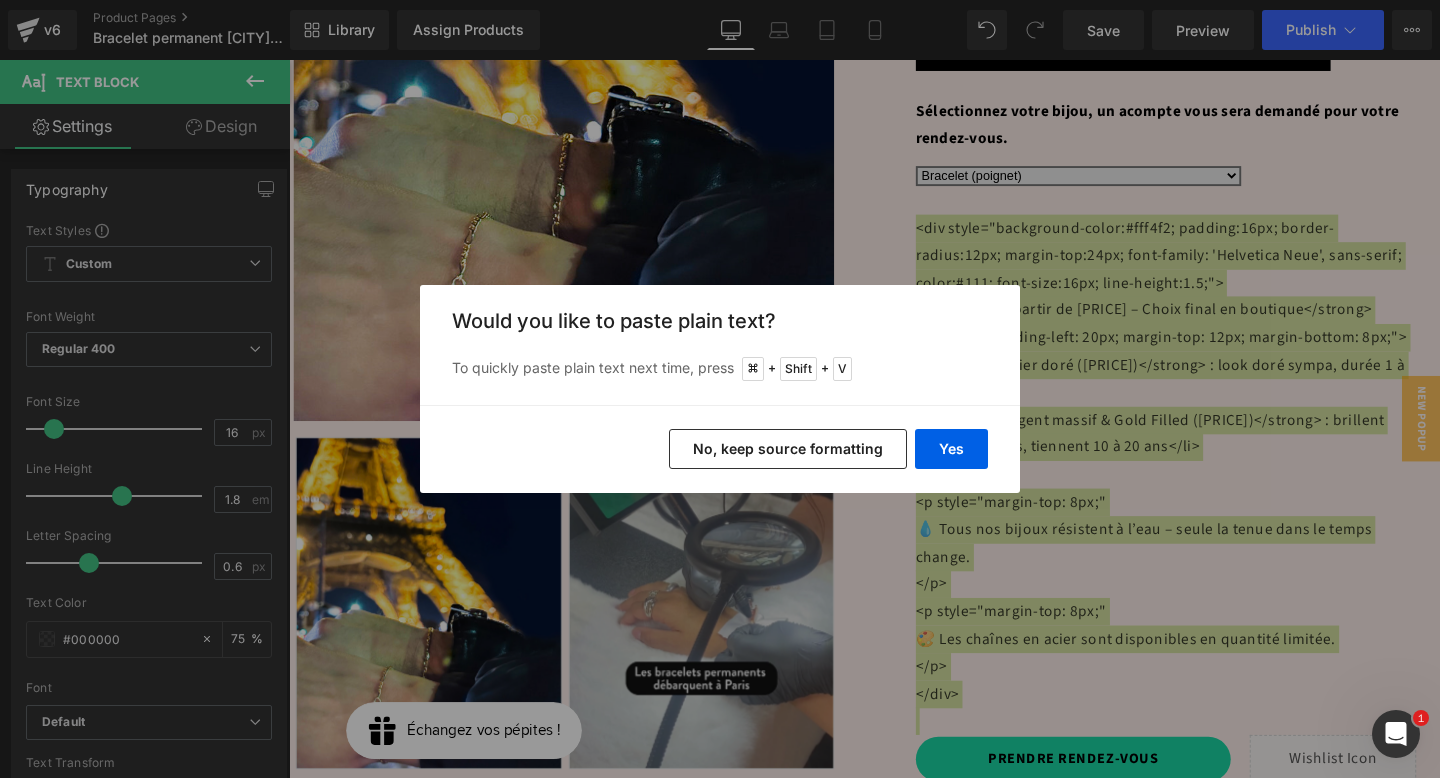 click on "No, keep source formatting" at bounding box center (788, 449) 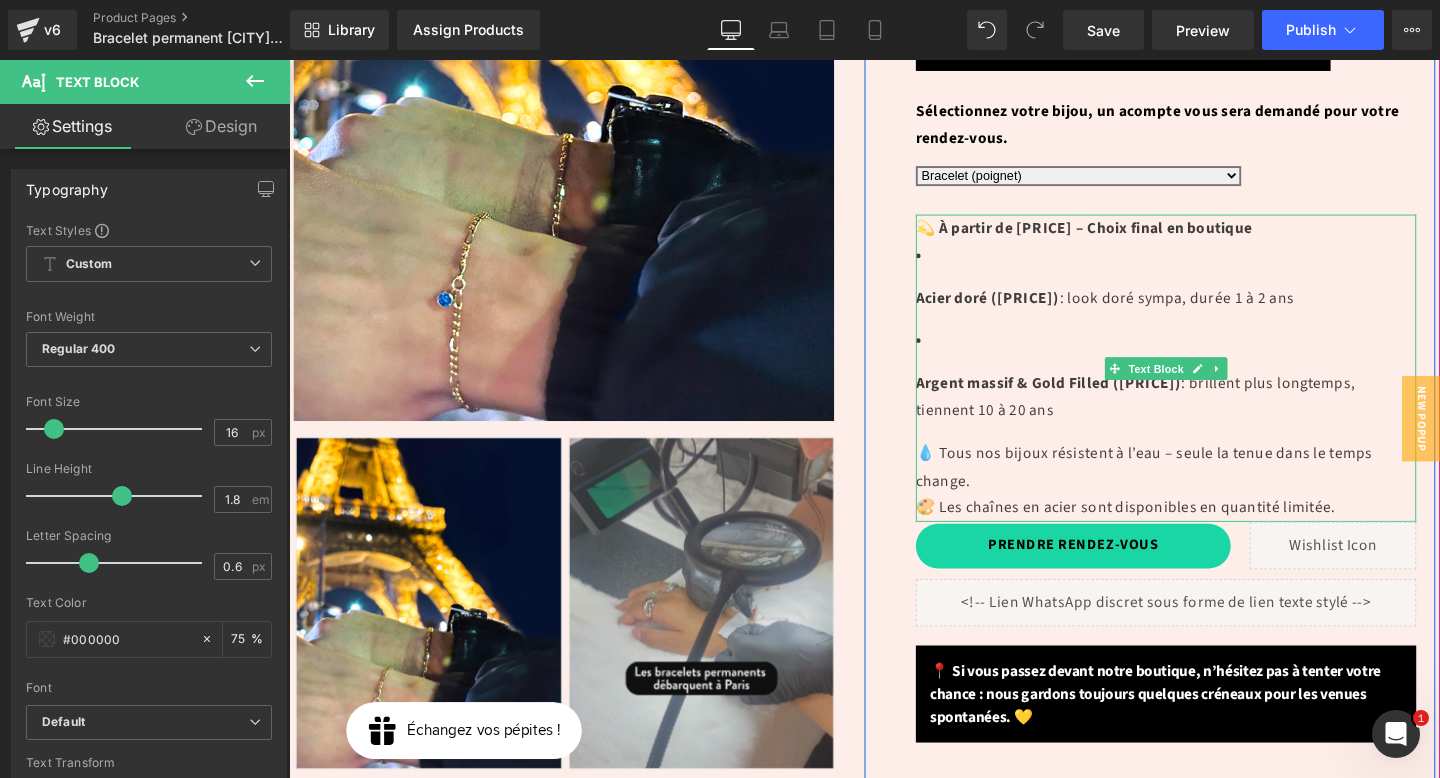 click on "Acier doré ([PRICE]) : look doré sympa, durée 1 à 2 ans" at bounding box center (1211, 289) 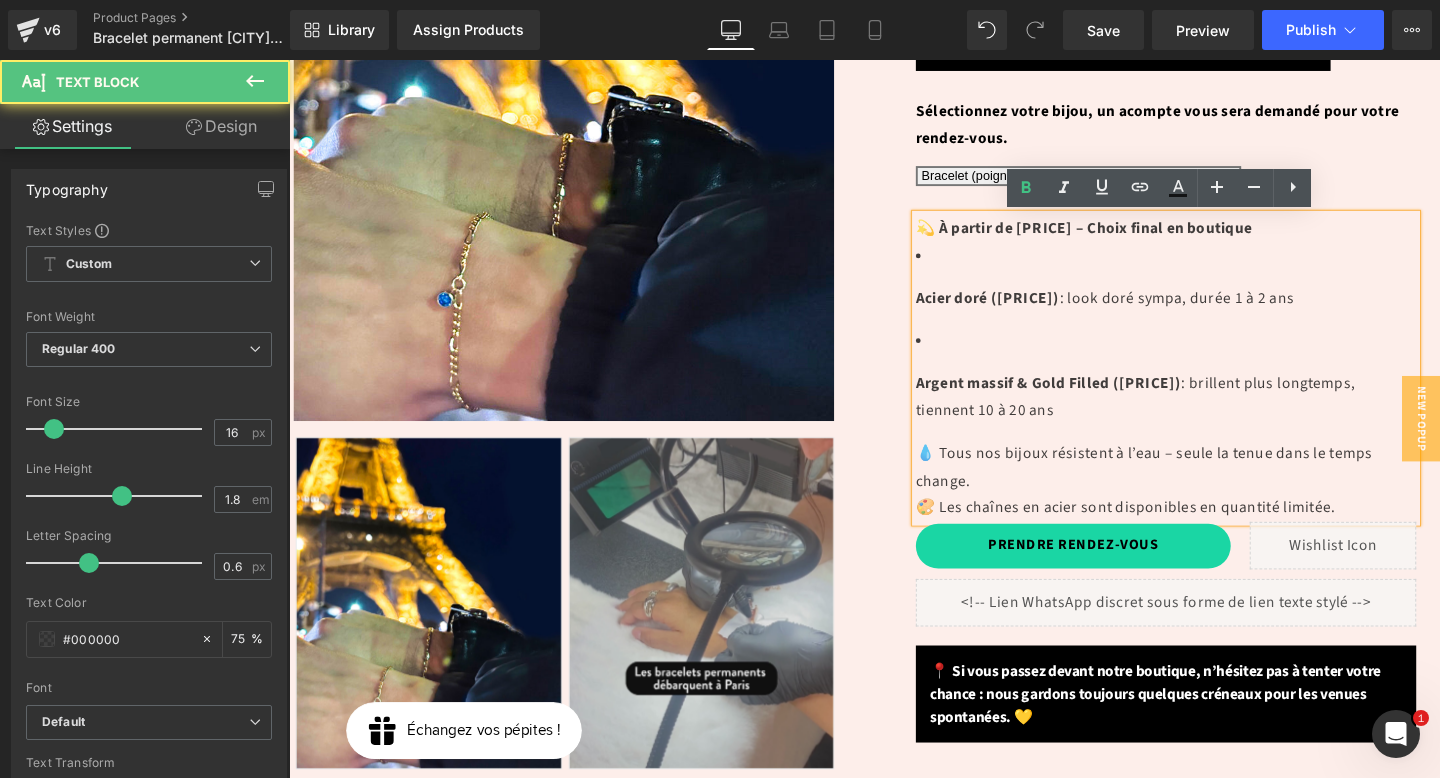 click on "Acier doré ([PRICE]) : look doré sympa, durée 1 à 2 ans" at bounding box center (1211, 289) 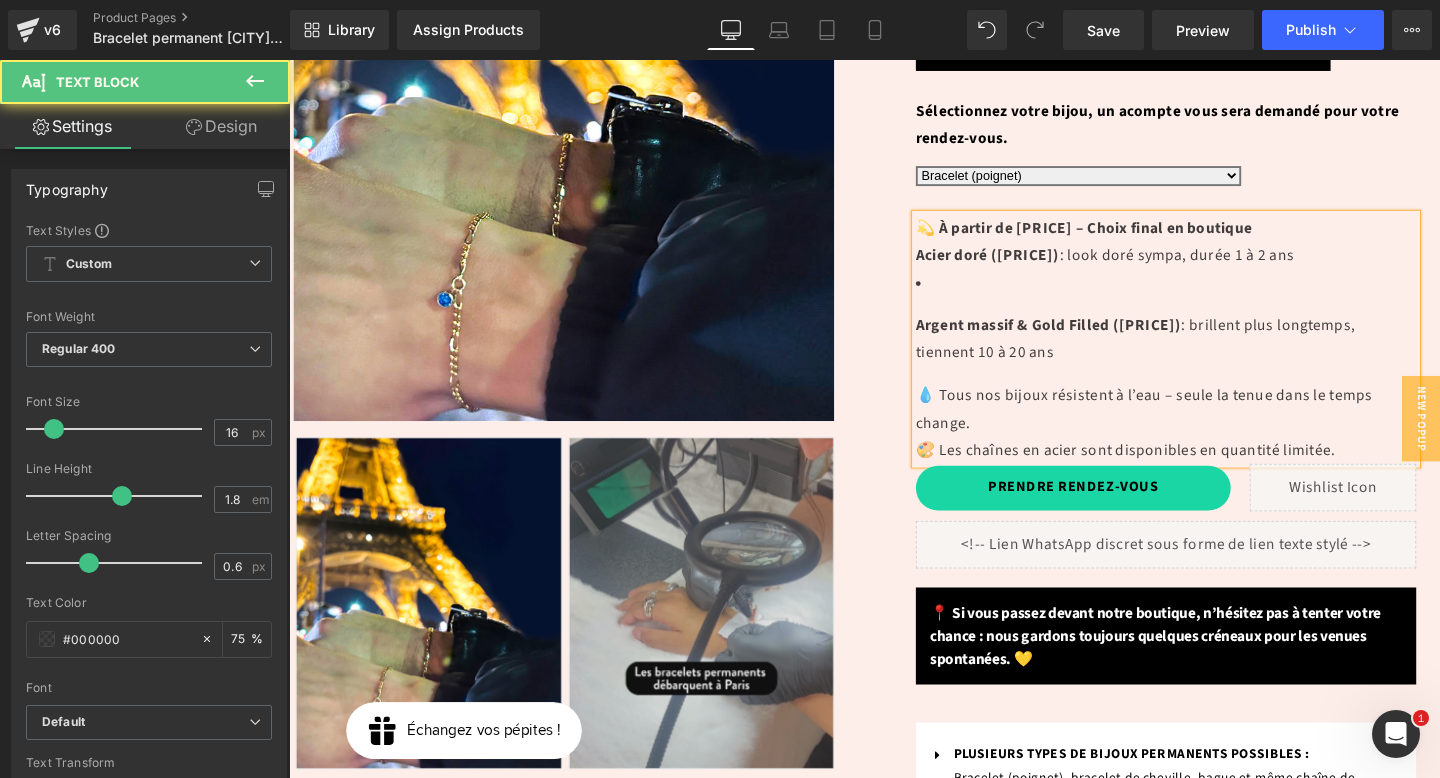 drag, startPoint x: 976, startPoint y: 291, endPoint x: 929, endPoint y: 289, distance: 47.042534 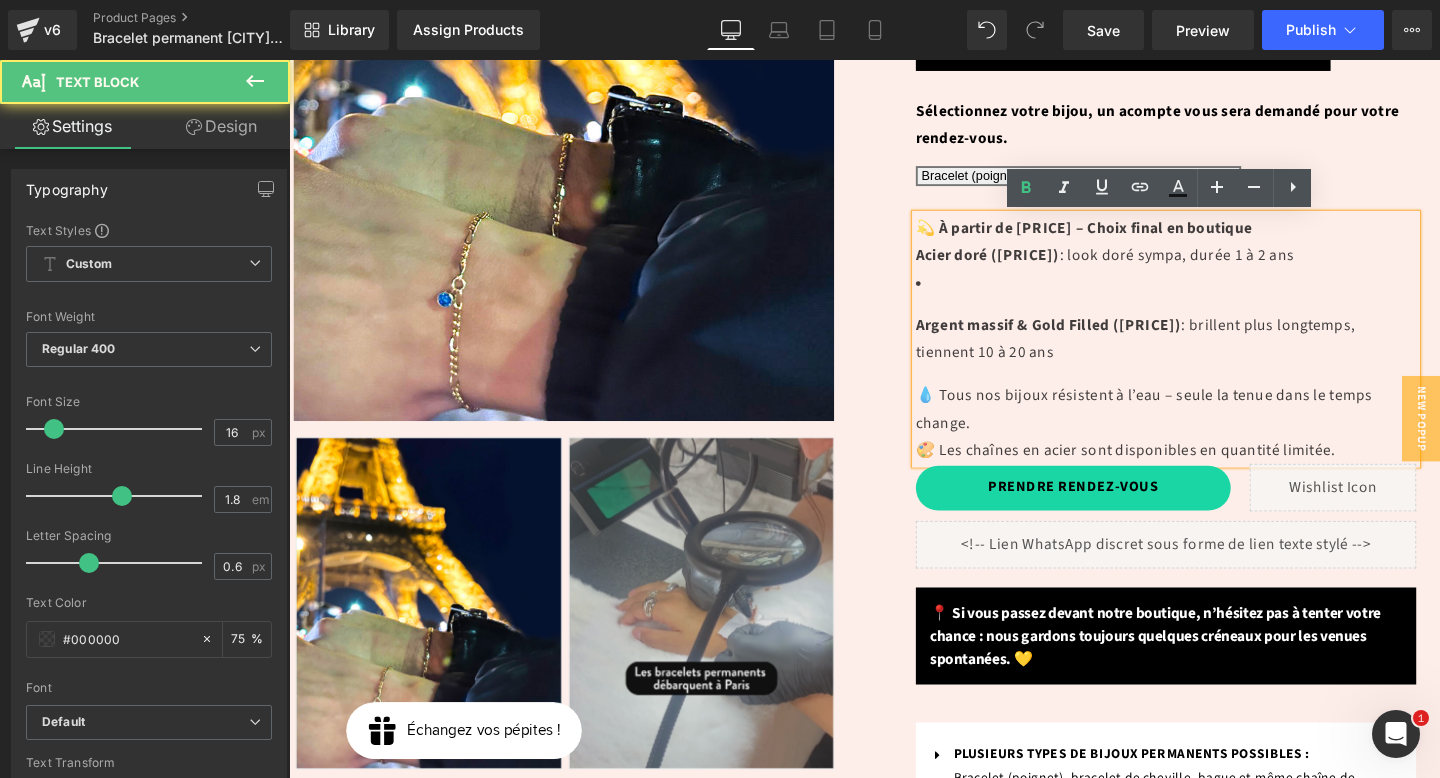 drag, startPoint x: 952, startPoint y: 295, endPoint x: 936, endPoint y: 295, distance: 16 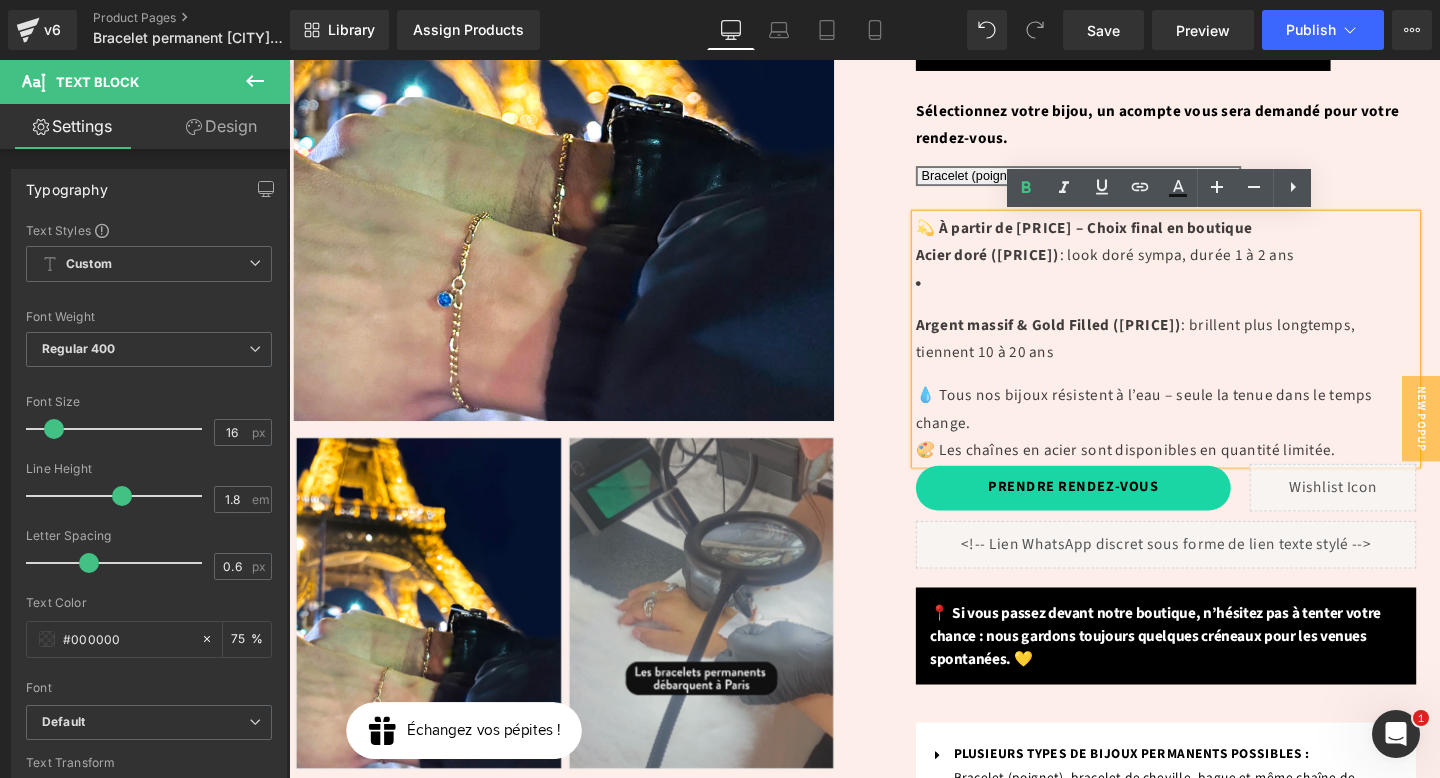 click on "💫 À partir de [PRICE] – Choix final en boutique Acier doré ([PRICE]) : look doré sympa, durée 1 à 2 ans Argent massif & Gold Filled ([PRICE]) : brillent plus longtemps, tiennent 10 à 20 ans 💧 Tous nos bijoux résistent à l’eau – seule leur tenue dans le temps change. 🎨 Les chaînes en acier sont disponibles en quantité limitée." at bounding box center [1211, 354] 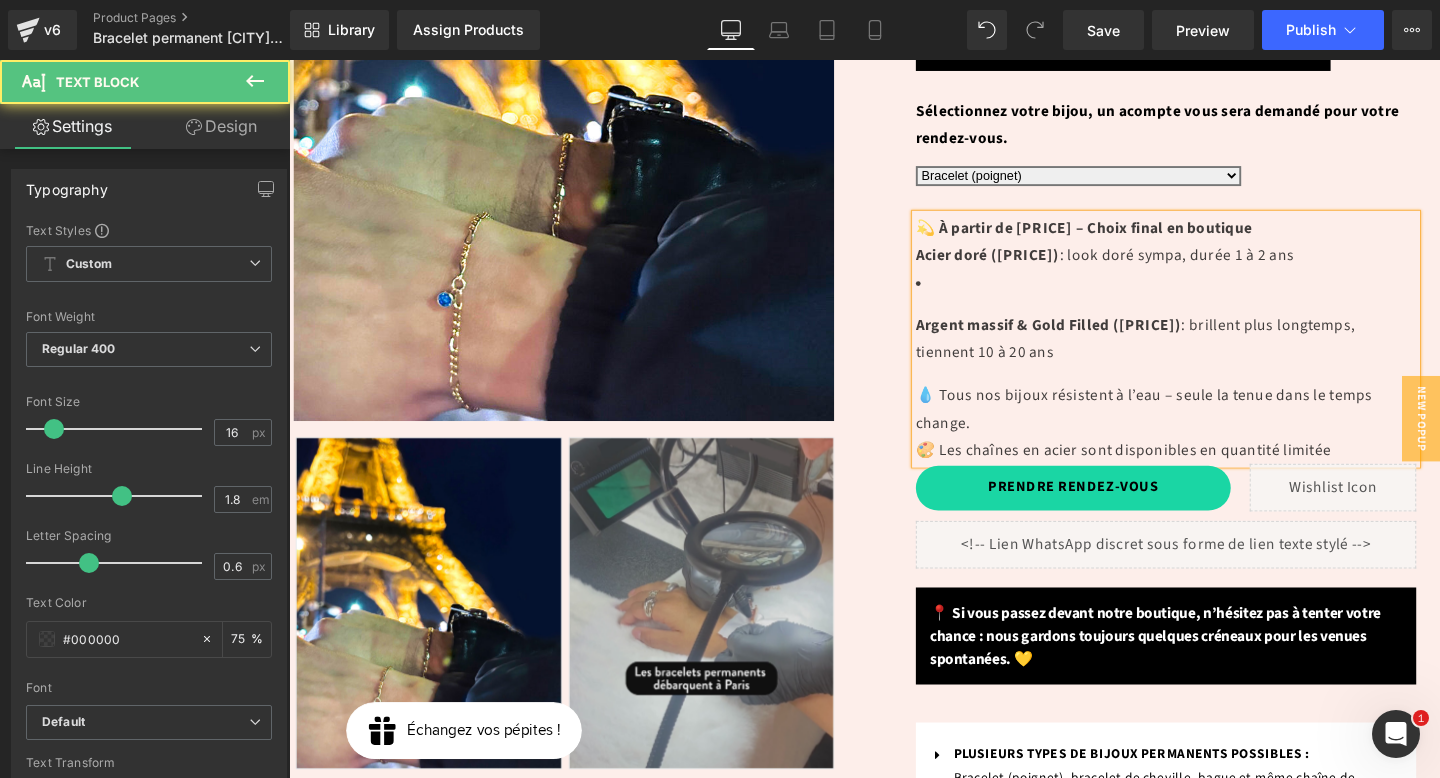 click on "Argent massif & Gold Filled ([PRICE])" at bounding box center (1087, 339) 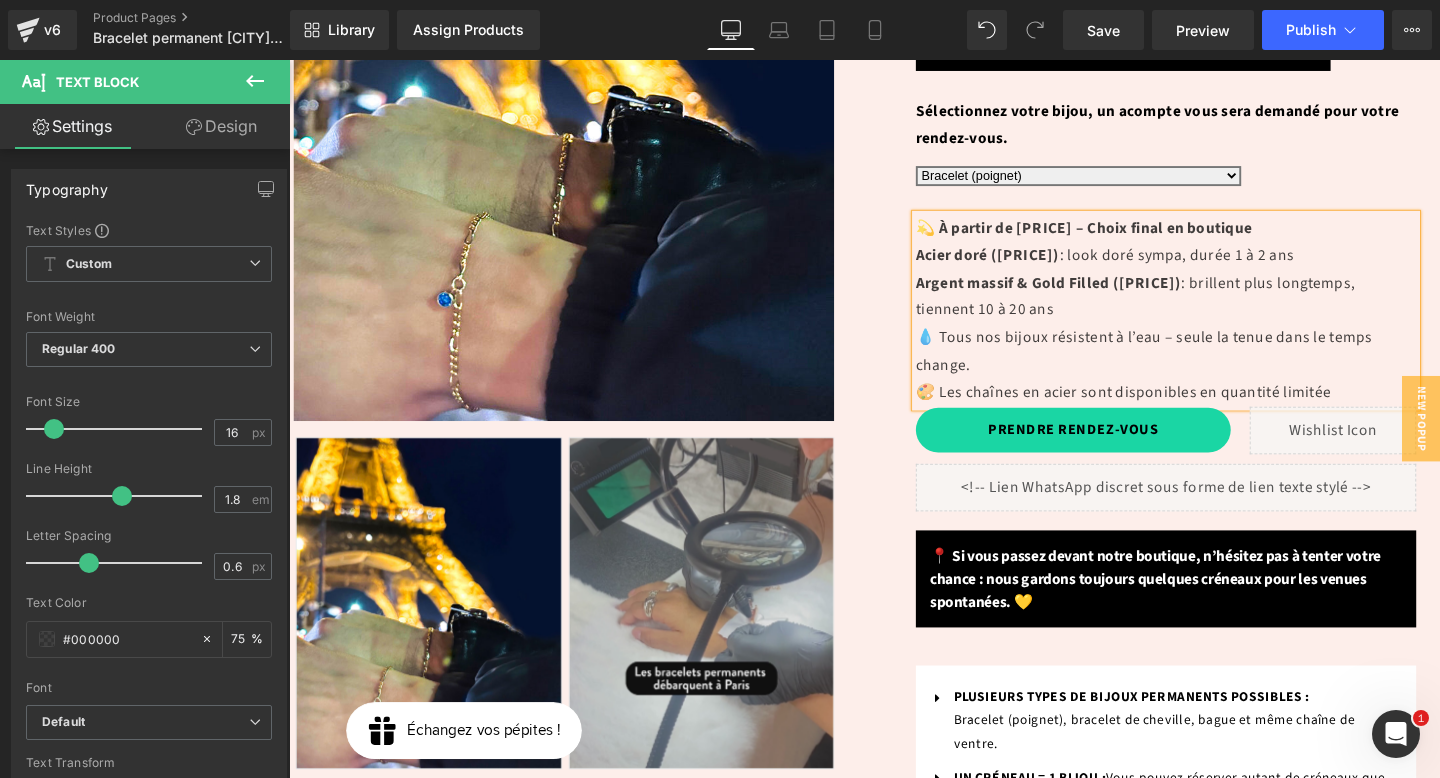 click on "💫 À partir de [PRICE] – Choix final en boutique Acier doré ([PRICE]) : look doré sympa, durée 1 à 2 ans Argent massif & Gold Filled ([PRICE]) : brillent plus longtemps, tiennent 10 à 20 ans" at bounding box center (1211, 280) 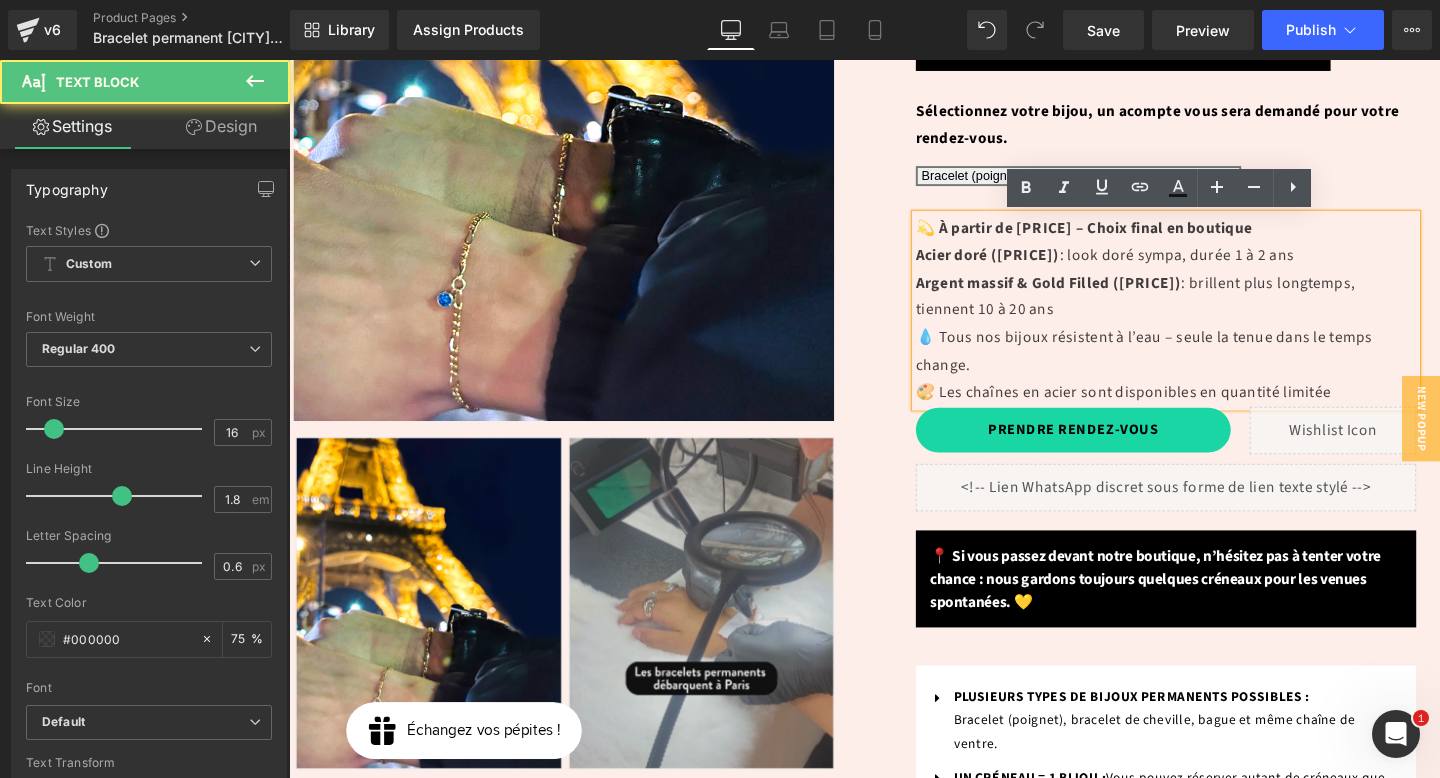 click on "💫 À partir de [PRICE] – Choix final en boutique Acier doré ([PRICE]) : look doré sympa, durée 1 à 2 ans Argent massif & Gold Filled ([PRICE]) : brillent plus longtemps, tiennent 10 à 20 ans 💧 Tous nos bijoux résistent à l’eau – seule leur tenue dans le temps change. 🎨 Les chaînes en acier sont disponibles en quantité limitée" at bounding box center [1211, 324] 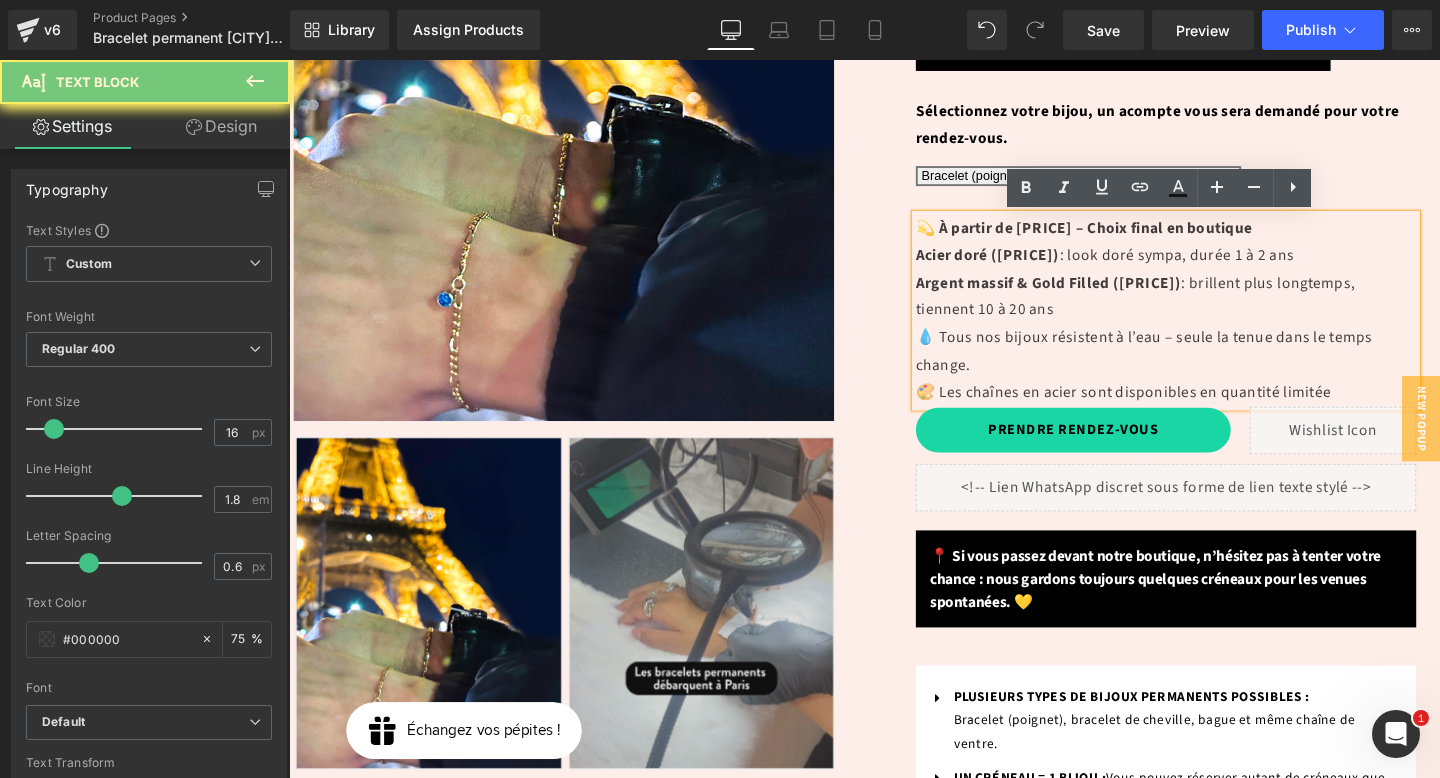 click on "💫 À partir de [PRICE] – Choix final en boutique" at bounding box center [1124, 237] 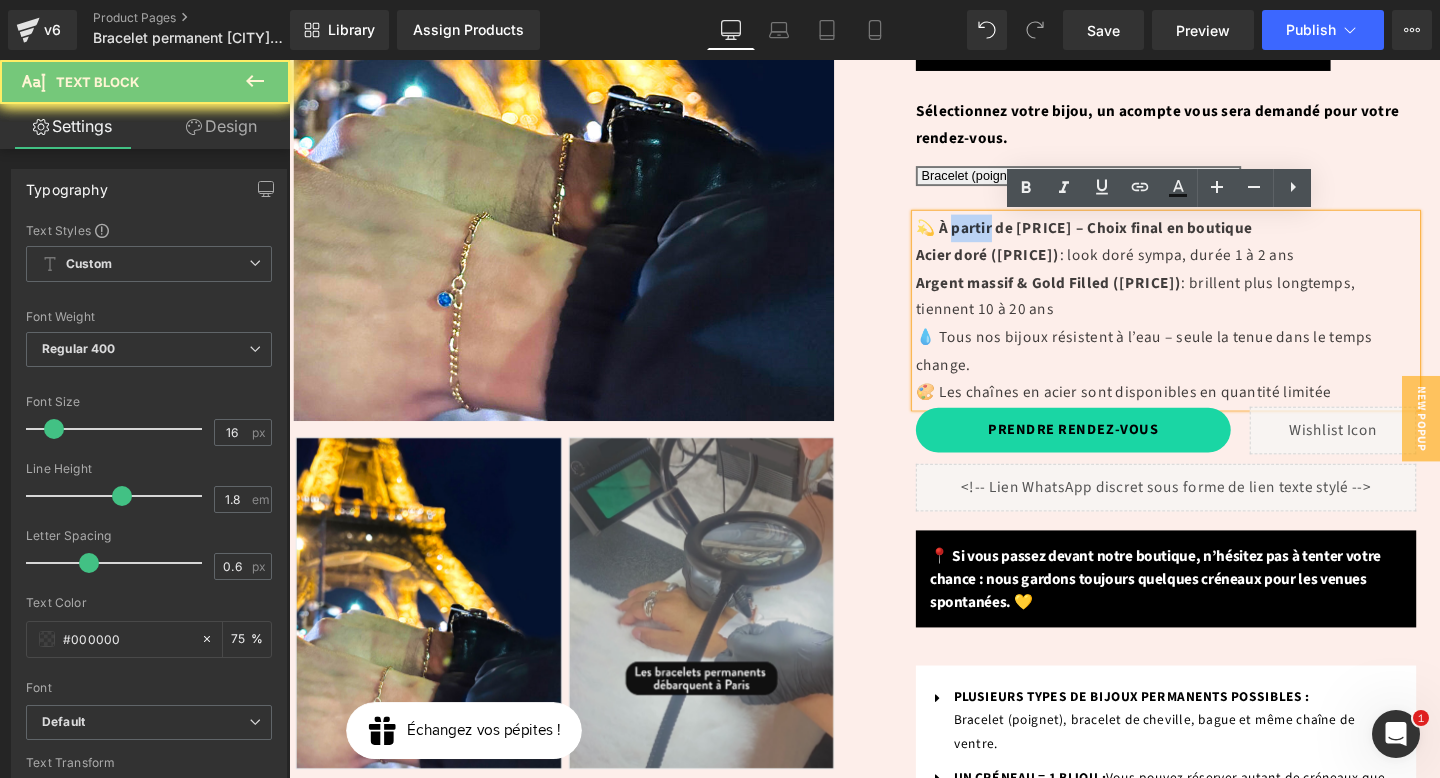 click on "💫 À partir de [PRICE] – Choix final en boutique" at bounding box center [1124, 237] 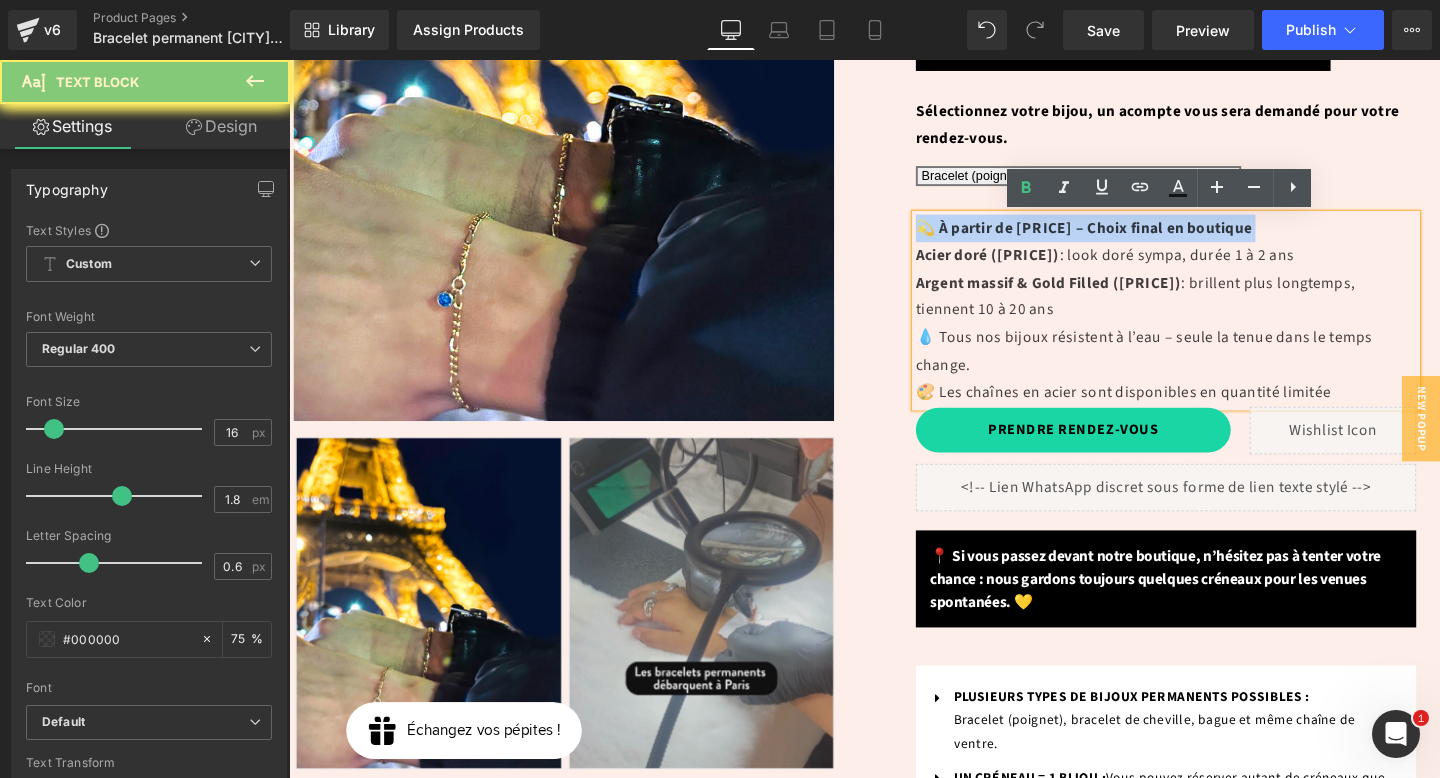 click on "💫 À partir de [PRICE] – Choix final en boutique" at bounding box center (1124, 237) 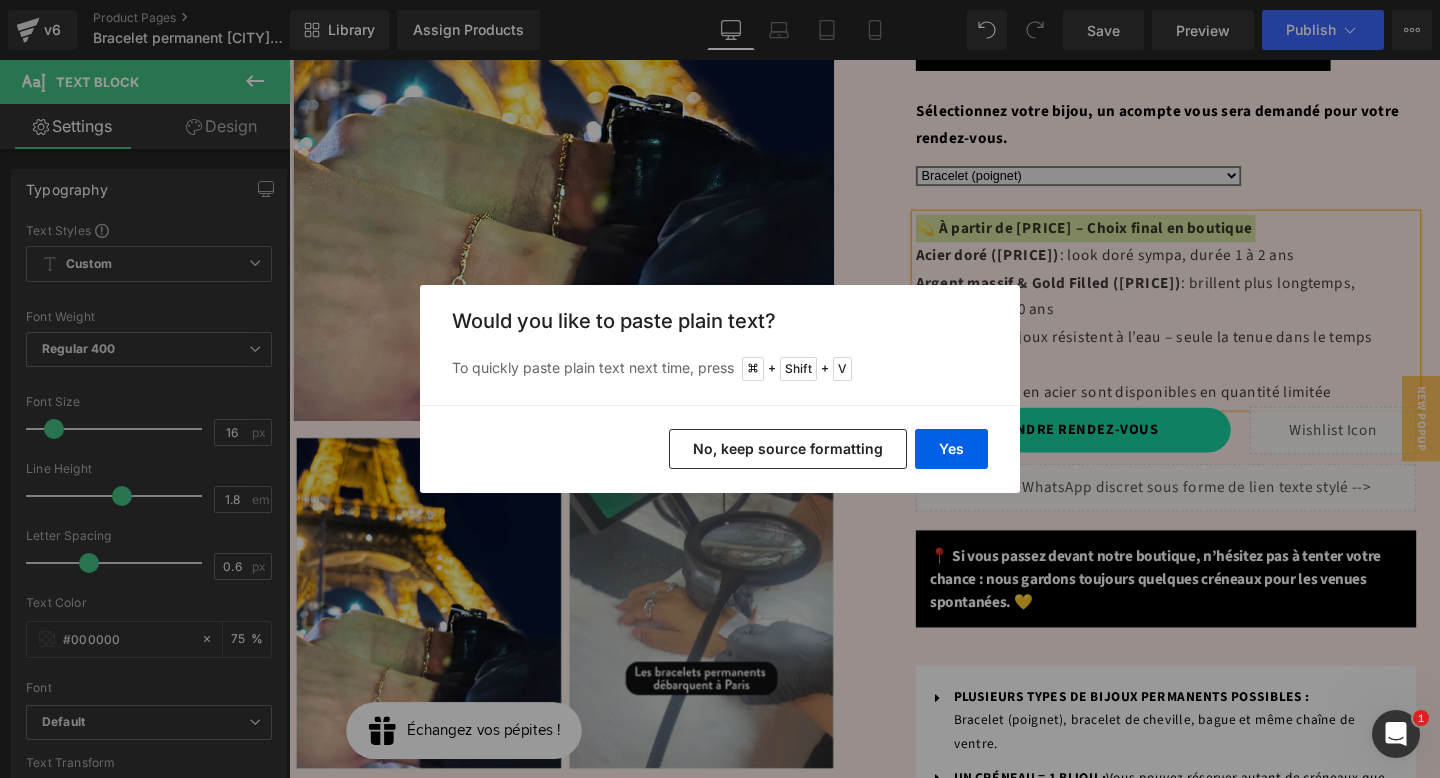 click on "No, keep source formatting" at bounding box center (788, 449) 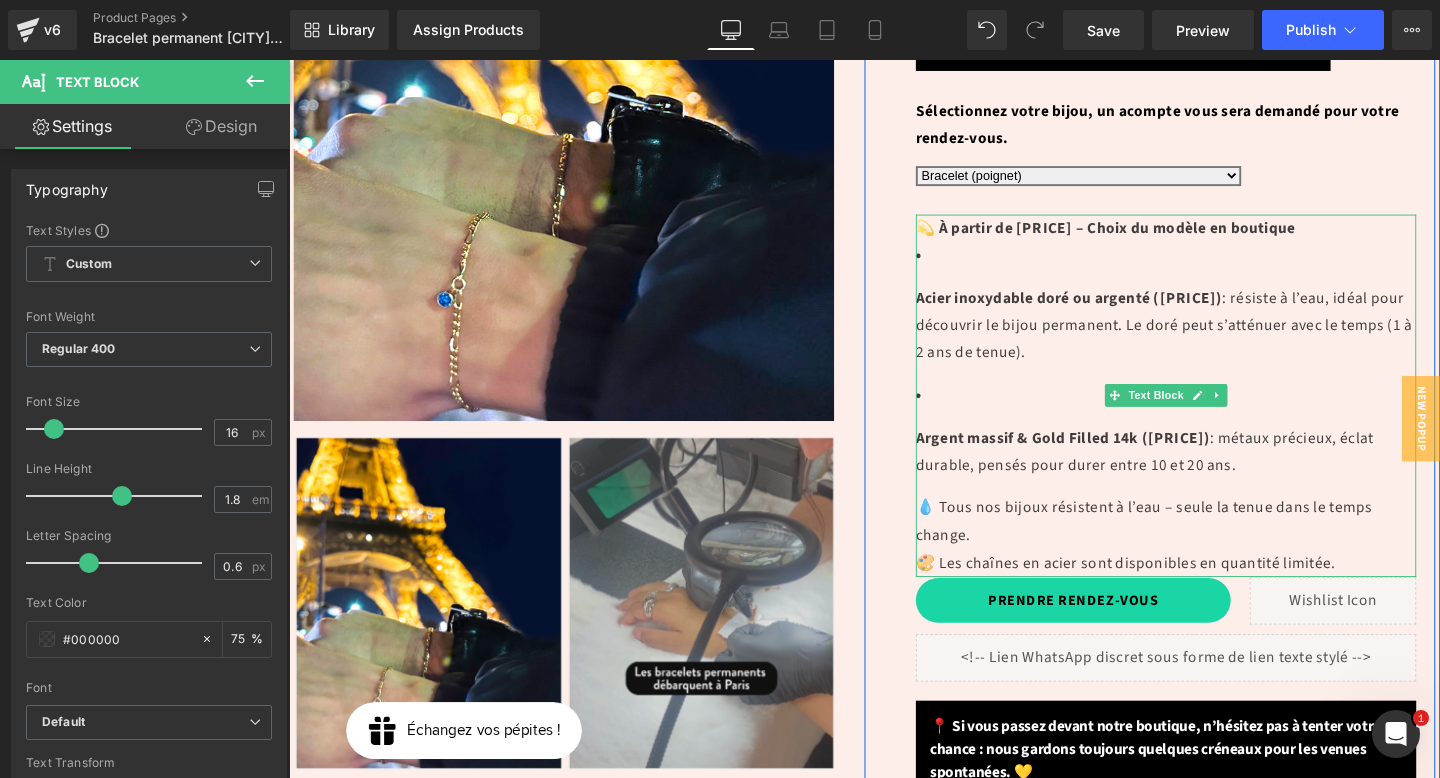 click on "Acier inoxydable doré ou argenté ([PRICE]) : résiste à l’eau, idéal pour découvrir le bijou permanent. Le doré peut s’atténuer avec le temps (1 à 2 ans de tenue)." at bounding box center (1211, 317) 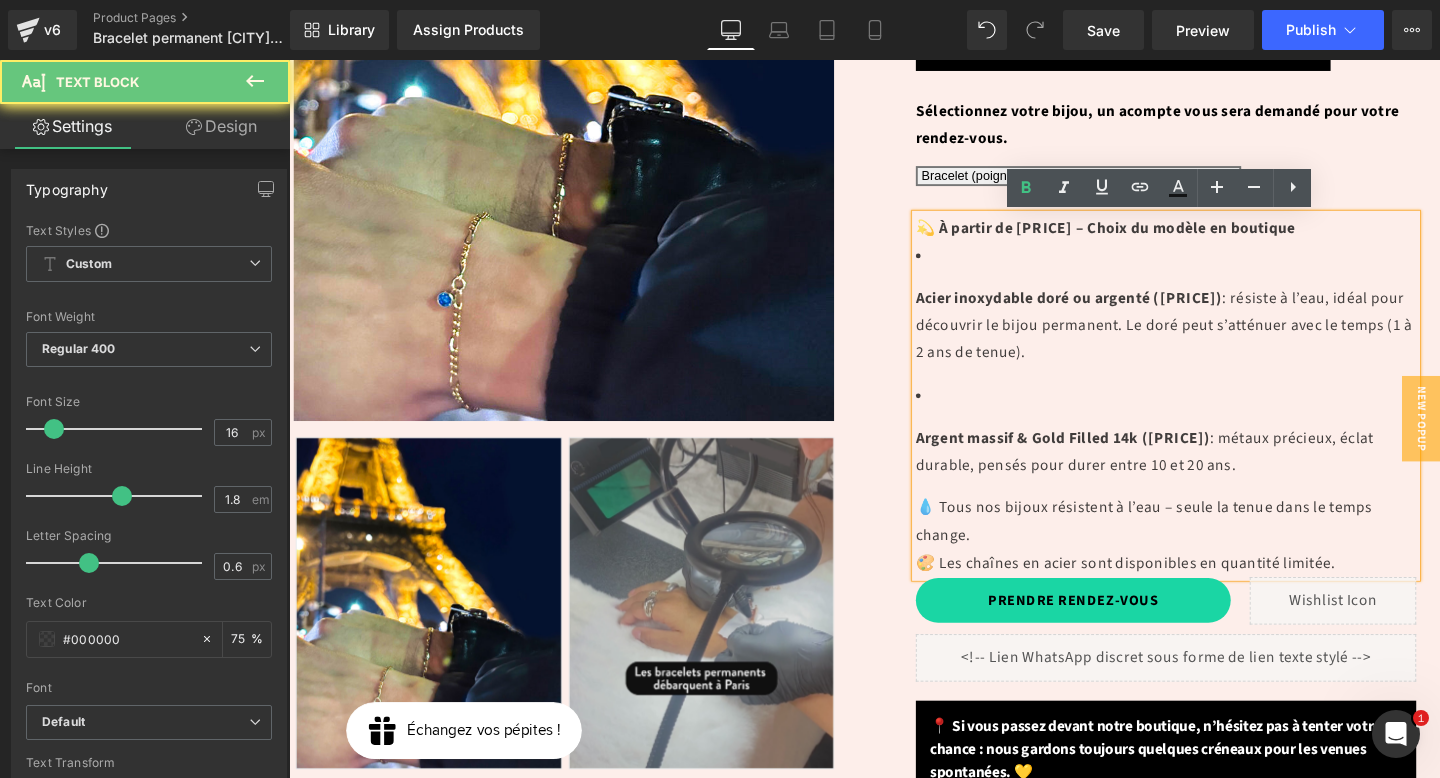 click on "Acier inoxydable doré ou argenté ([PRICE]) : résiste à l’eau, idéal pour découvrir le bijou permanent. Le doré peut s’atténuer avec le temps (1 à 2 ans de tenue)." at bounding box center (1211, 317) 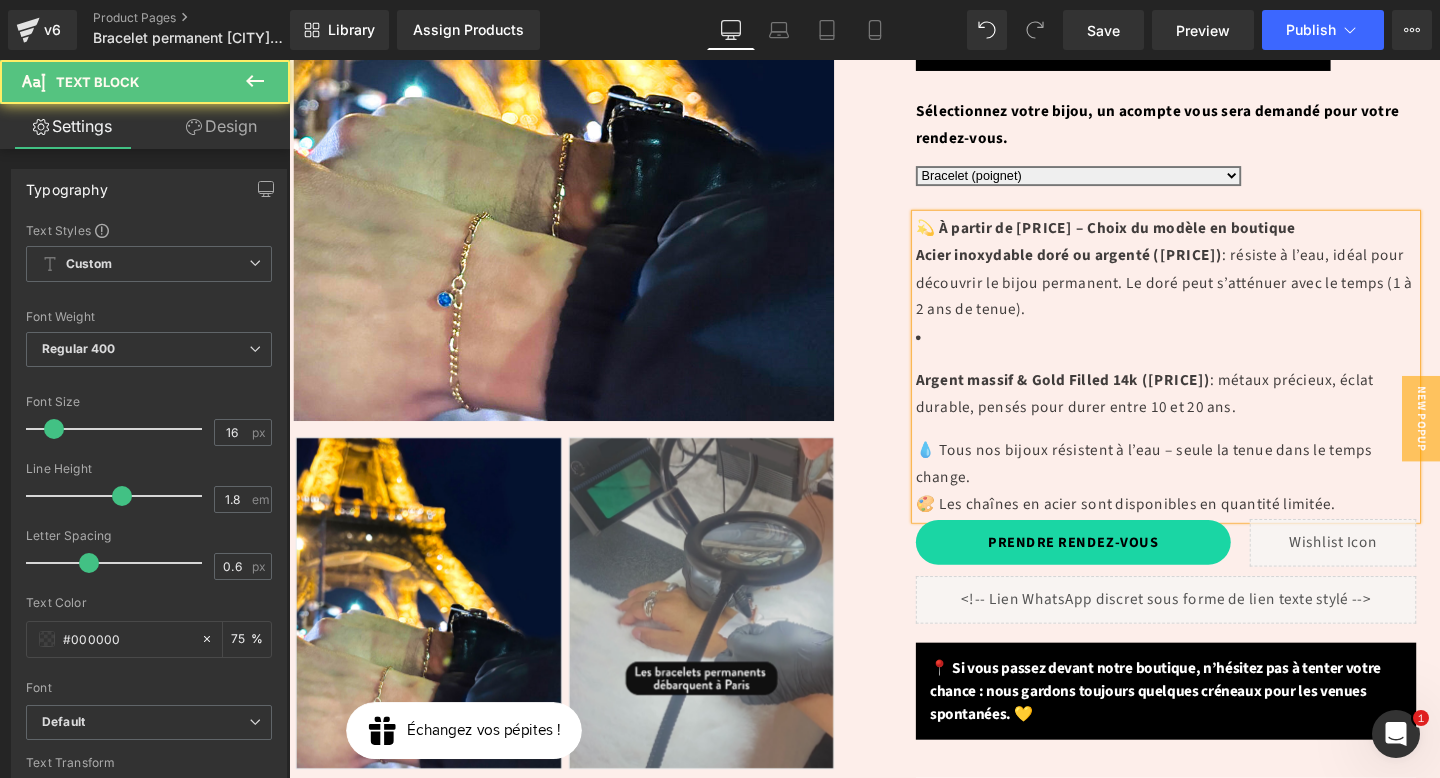 click on "Argent massif & Gold Filled 14k ([PRICE]) : métaux précieux, éclat durable, pensés pour durer entre 10 et 20 ans." at bounding box center (1211, 389) 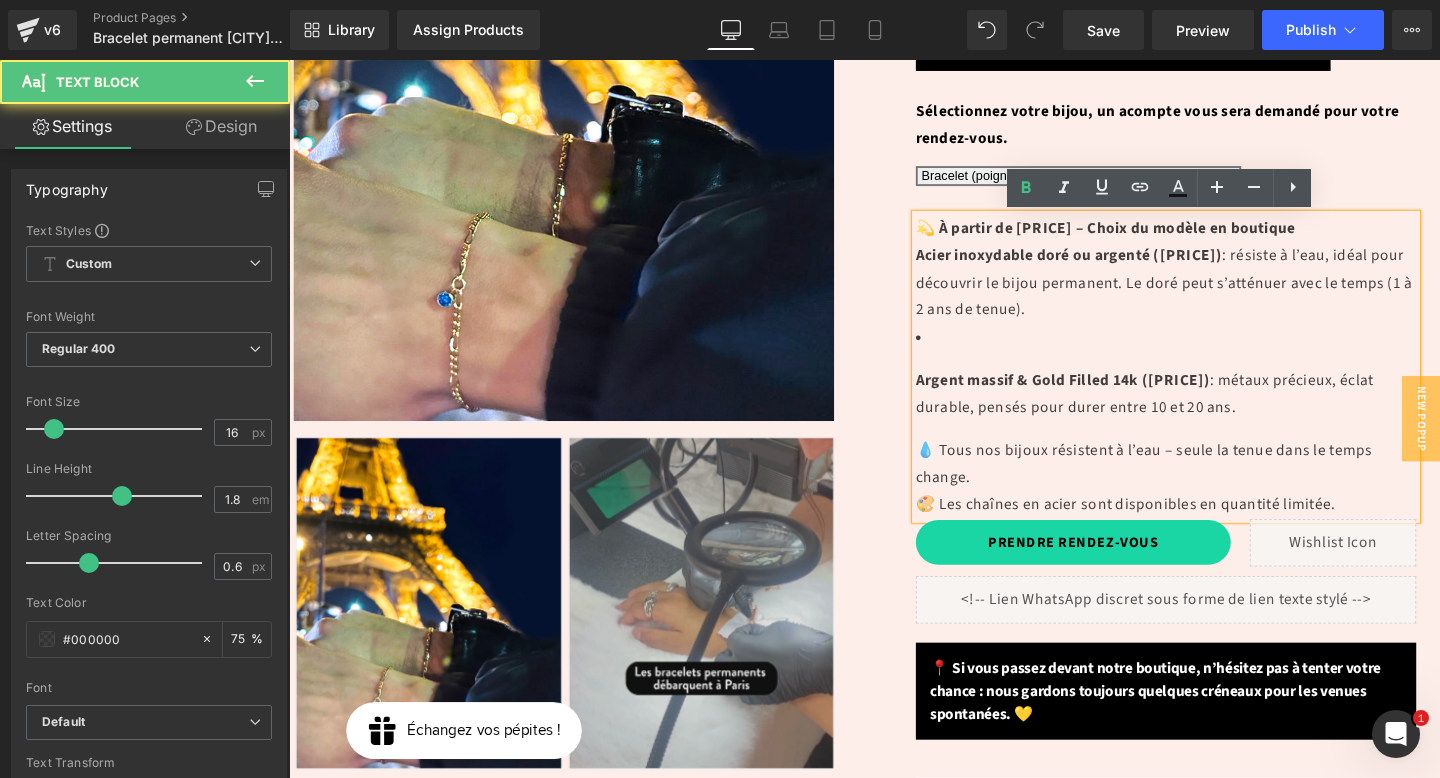 click on "Argent massif & Gold Filled 14k ([PRICE]) : métaux précieux, éclat durable, pensés pour durer entre 10 et 20 ans." at bounding box center [1211, 389] 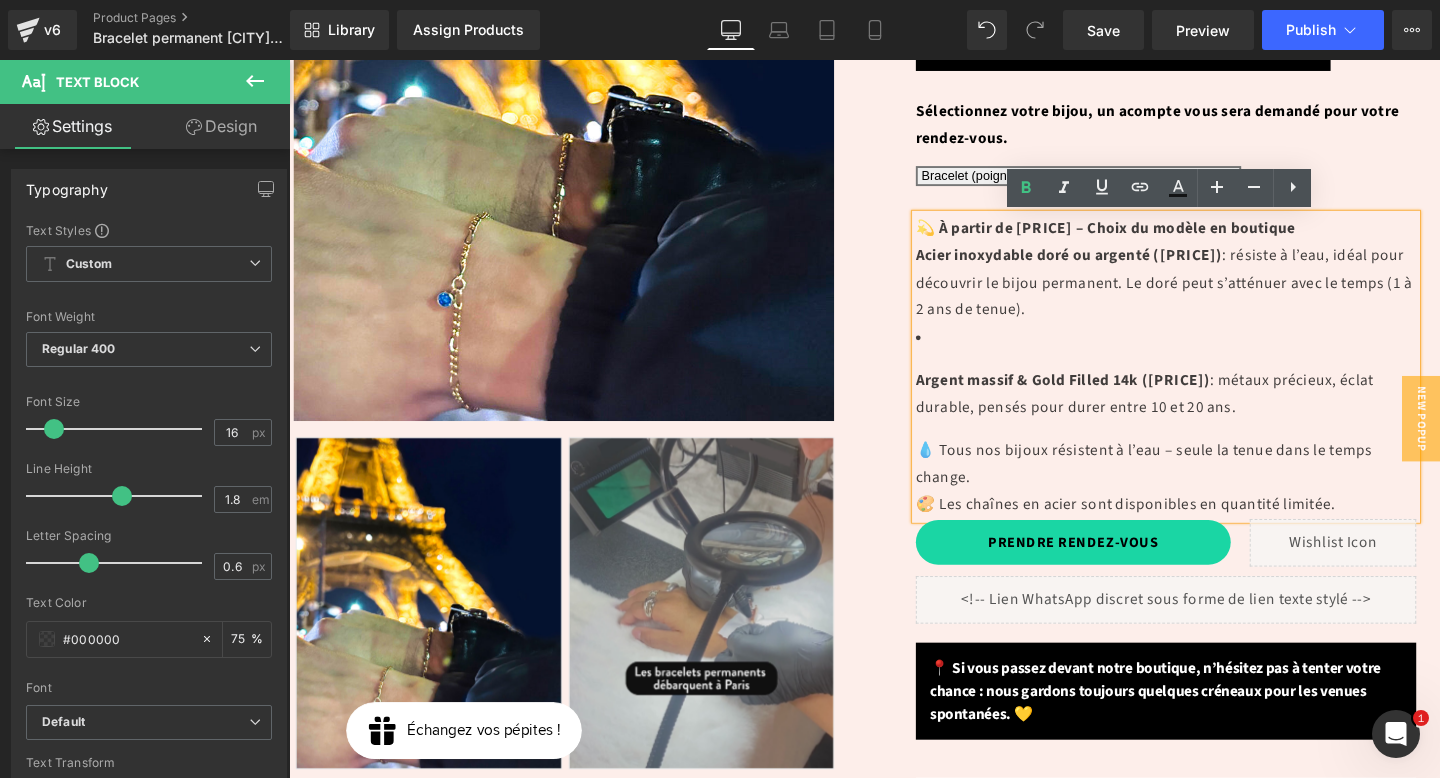 click on "Argent massif & Gold Filled 14k ([PRICE]) : métaux précieux, éclat durable, pensés pour durer entre 10 et 20 ans." at bounding box center (1211, 389) 